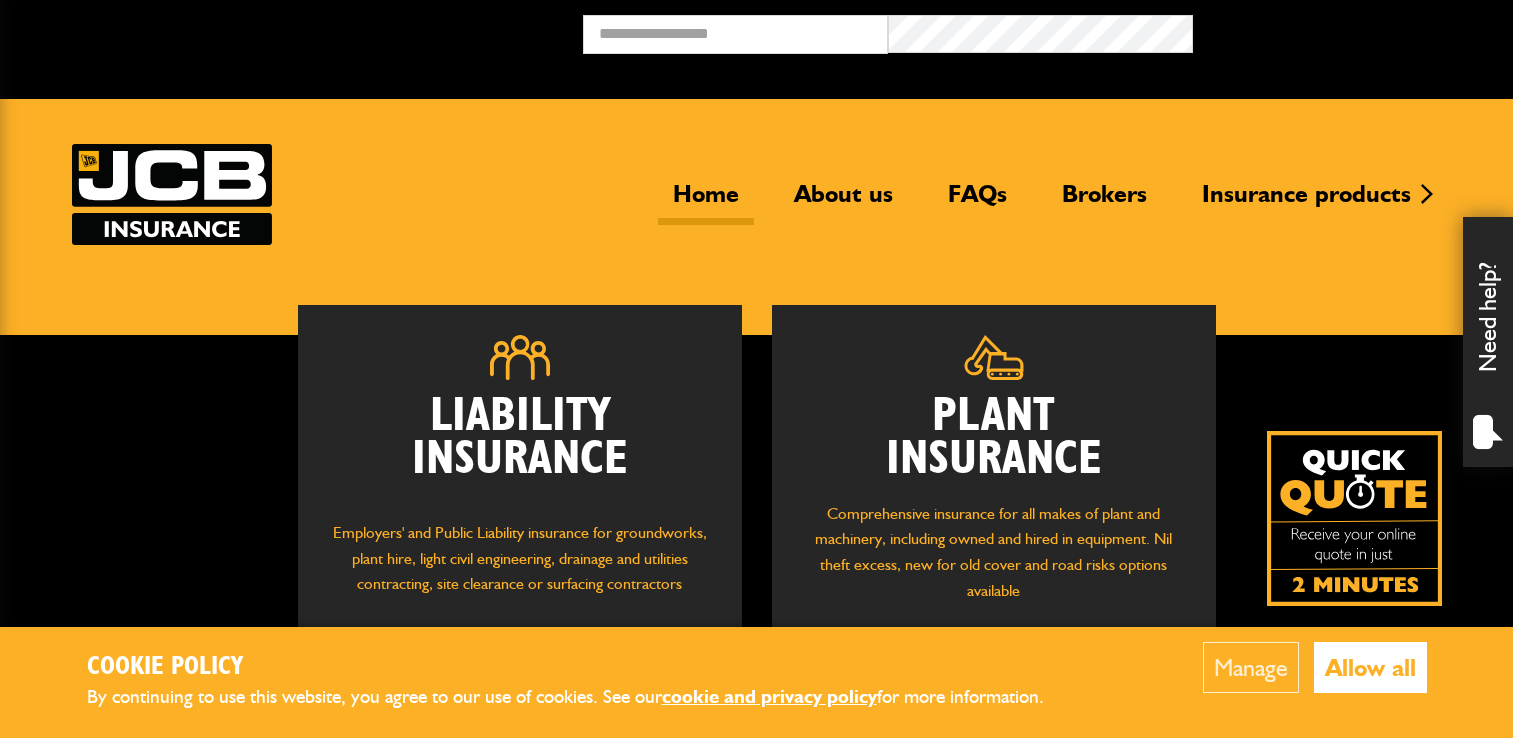 scroll, scrollTop: 0, scrollLeft: 0, axis: both 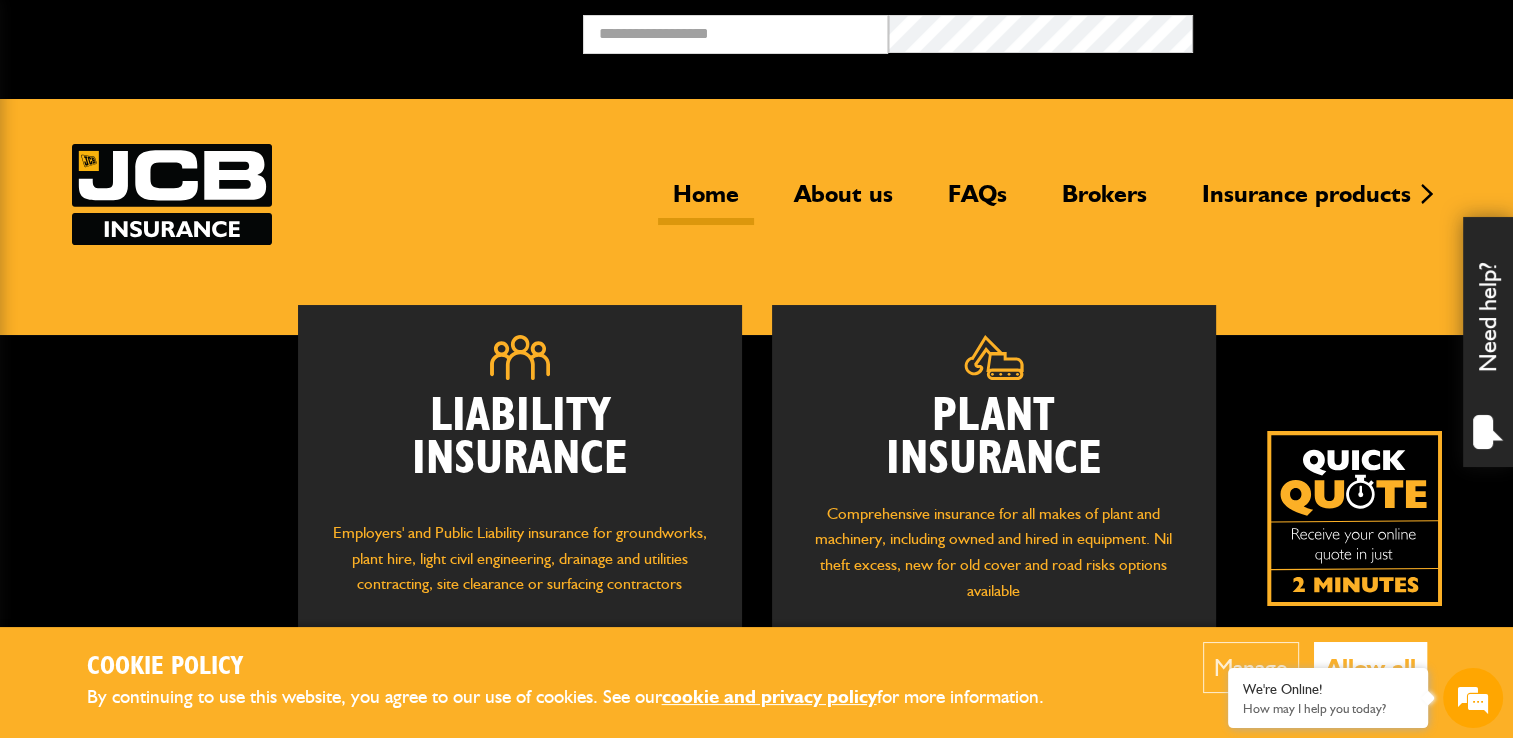 click at bounding box center (1354, 518) 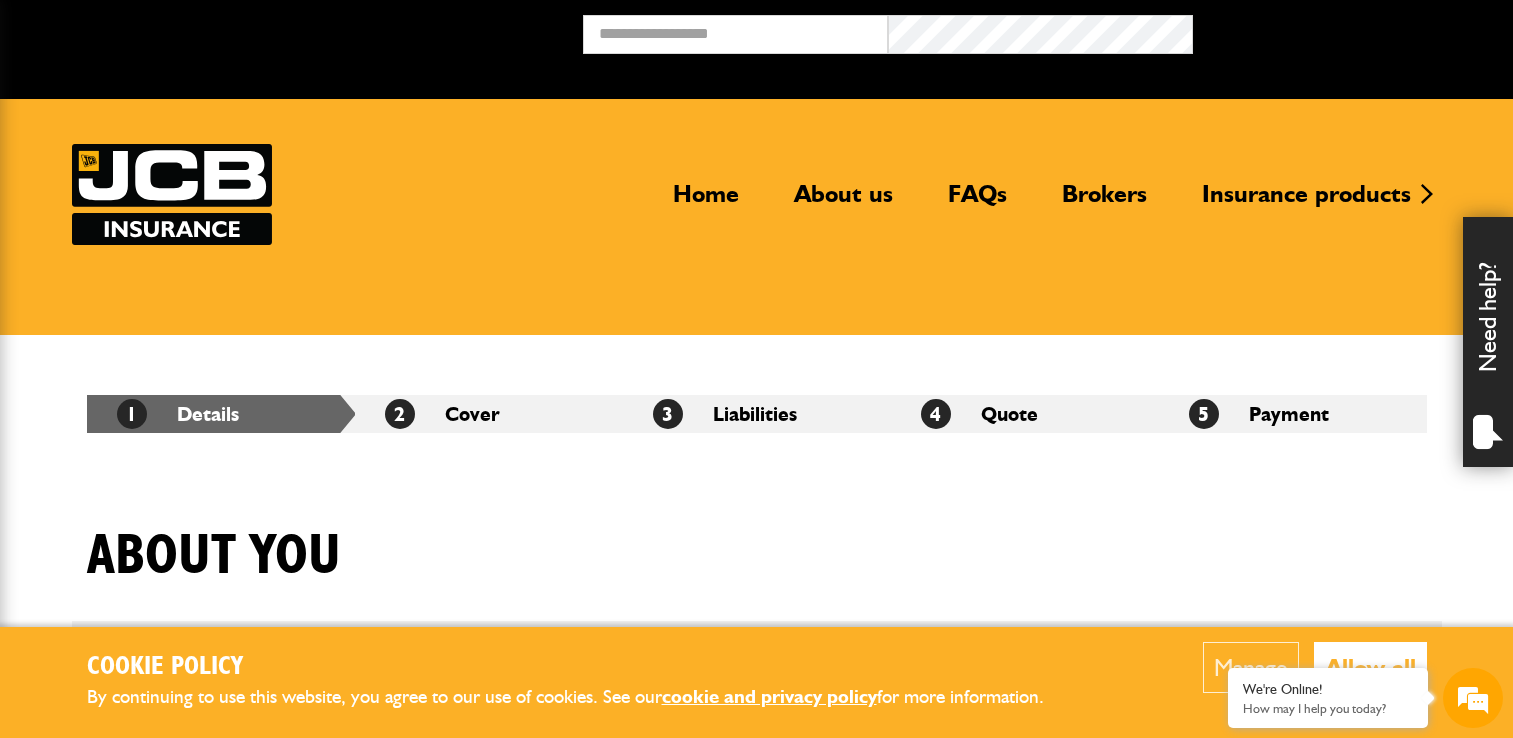 scroll, scrollTop: 0, scrollLeft: 0, axis: both 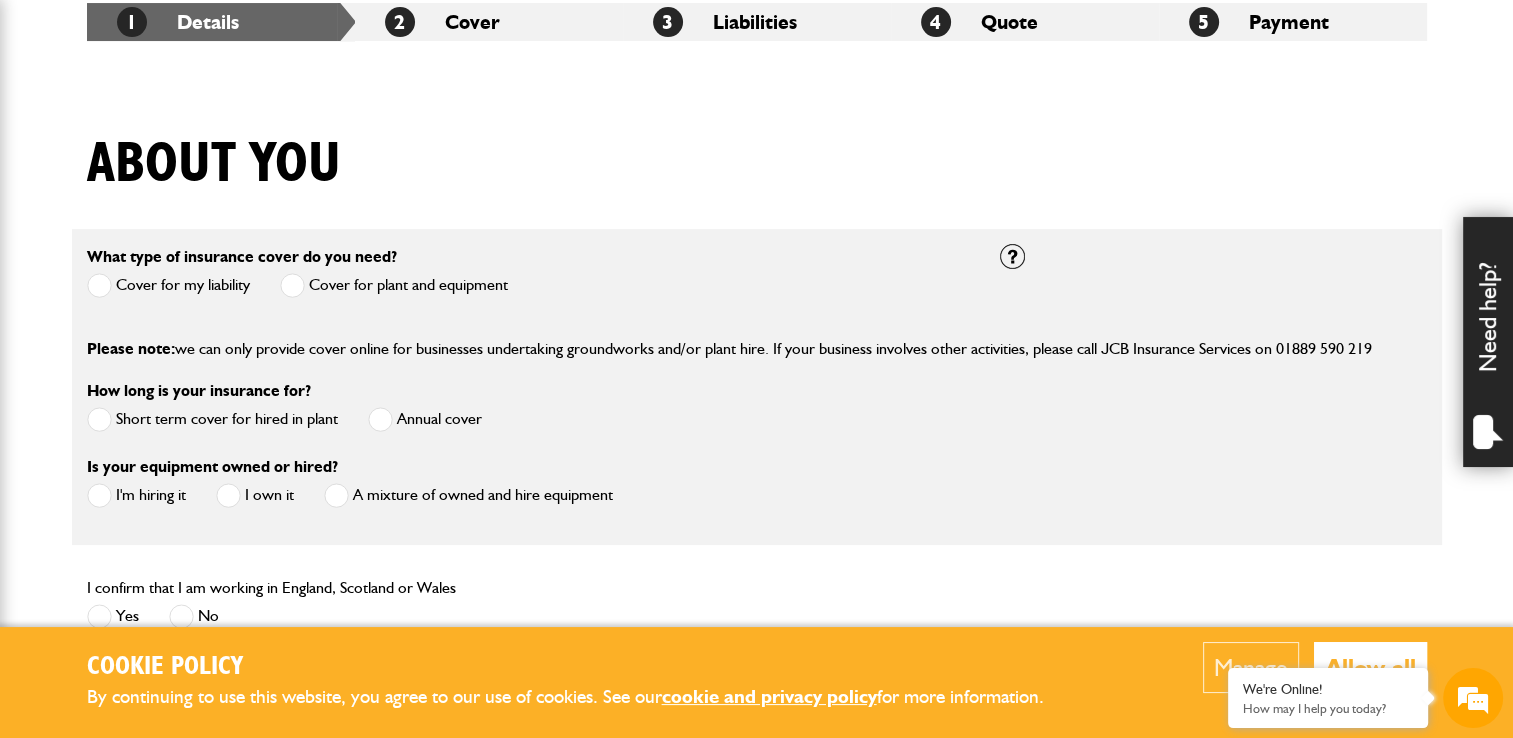 click on "Cover for plant and equipment" at bounding box center [394, 285] 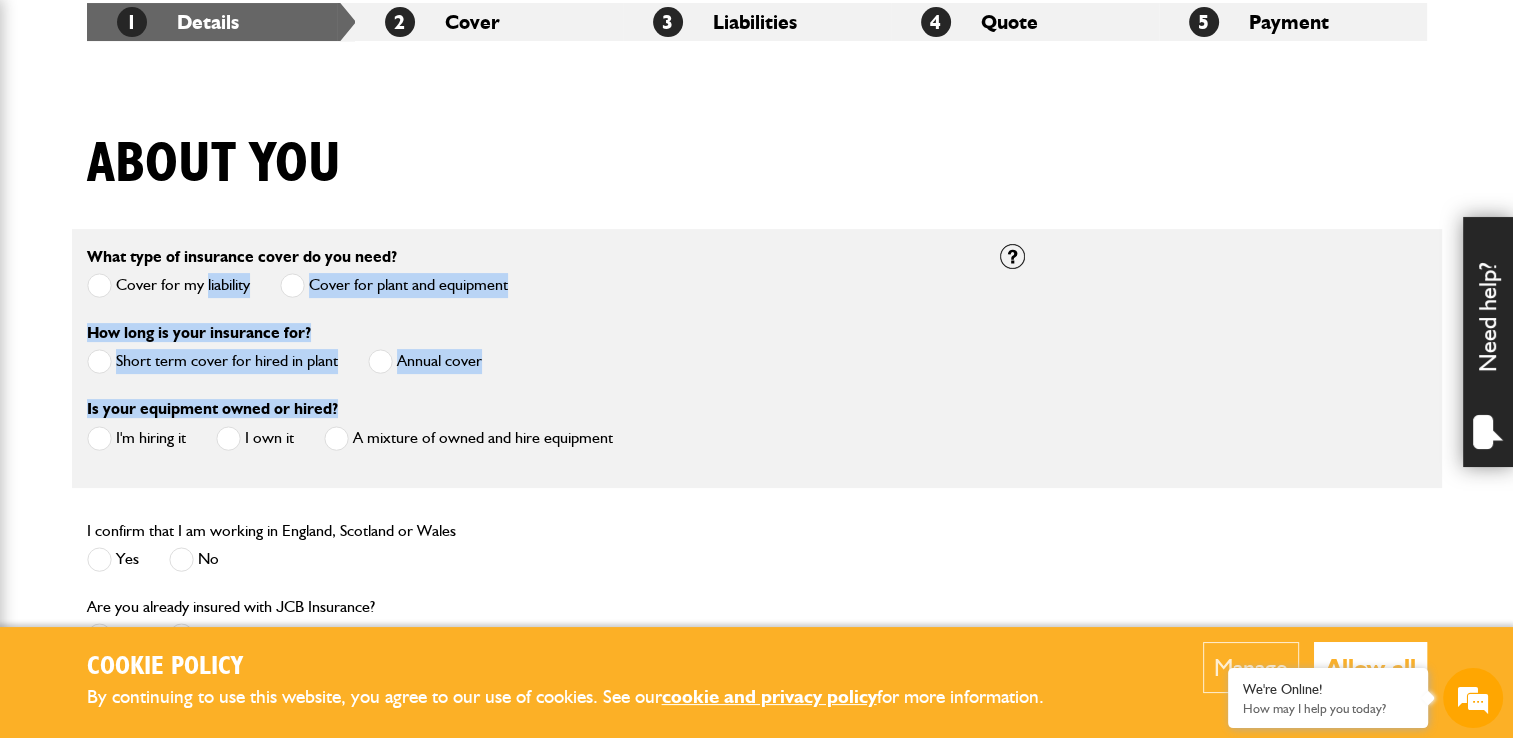 drag, startPoint x: 310, startPoint y: 282, endPoint x: 464, endPoint y: 401, distance: 194.62015 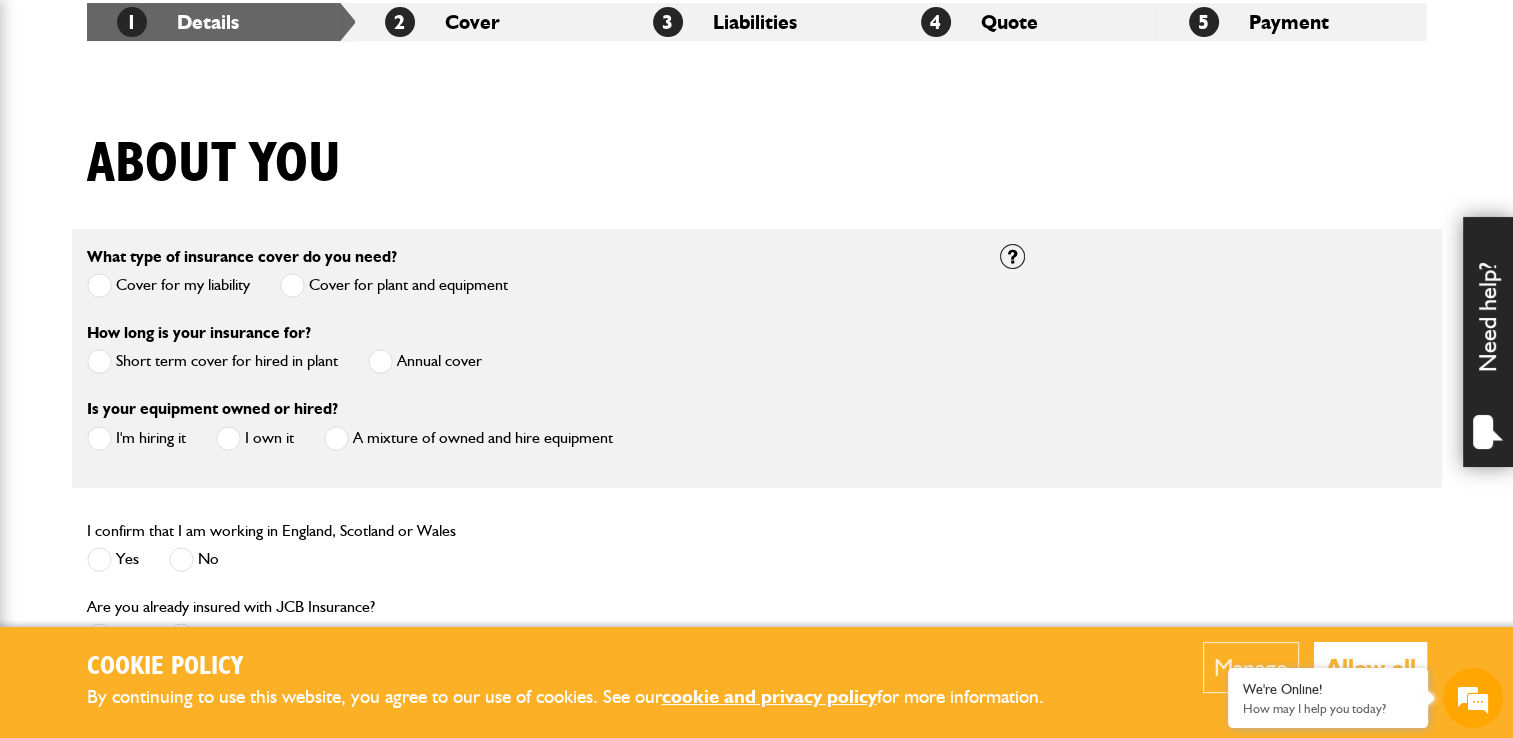 click at bounding box center [99, 361] 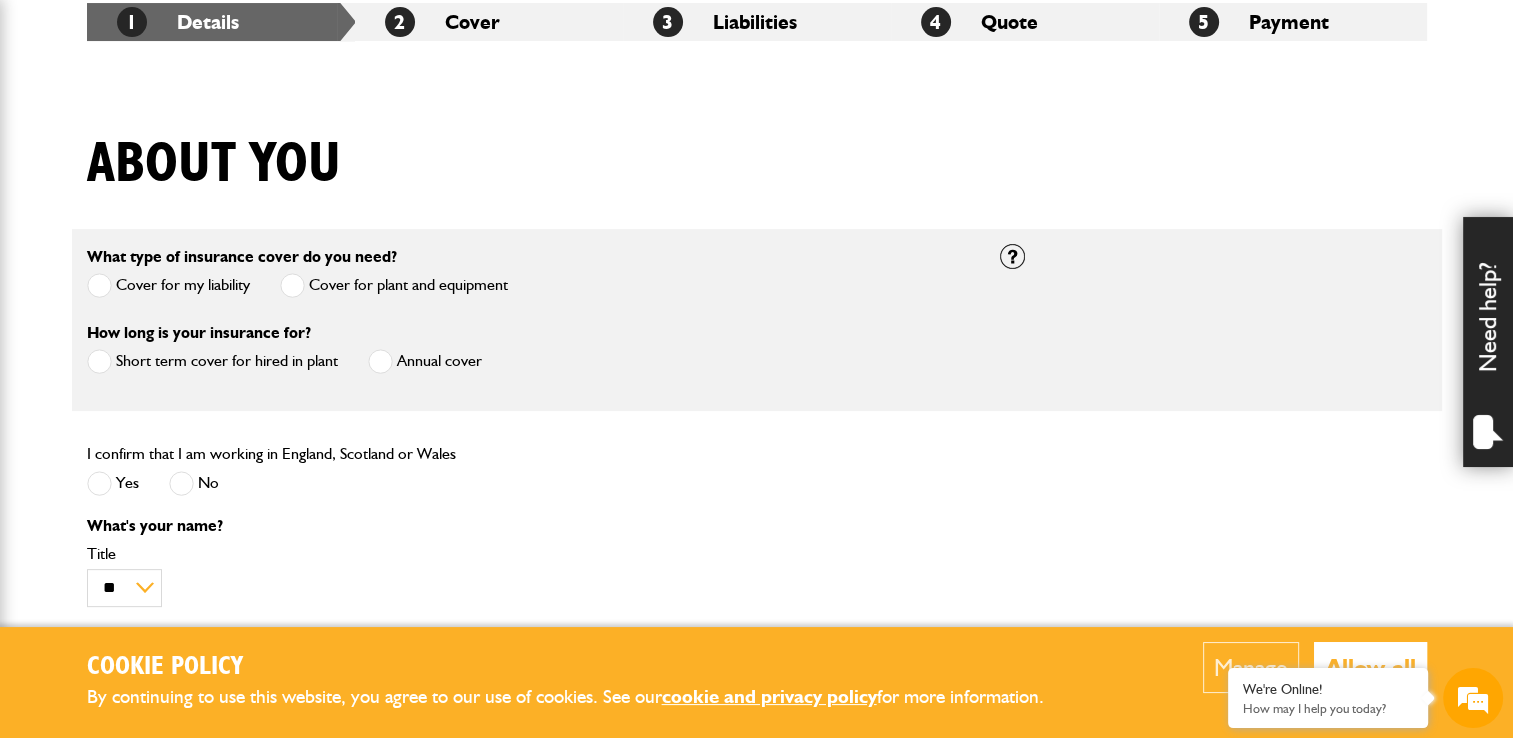 click at bounding box center (99, 483) 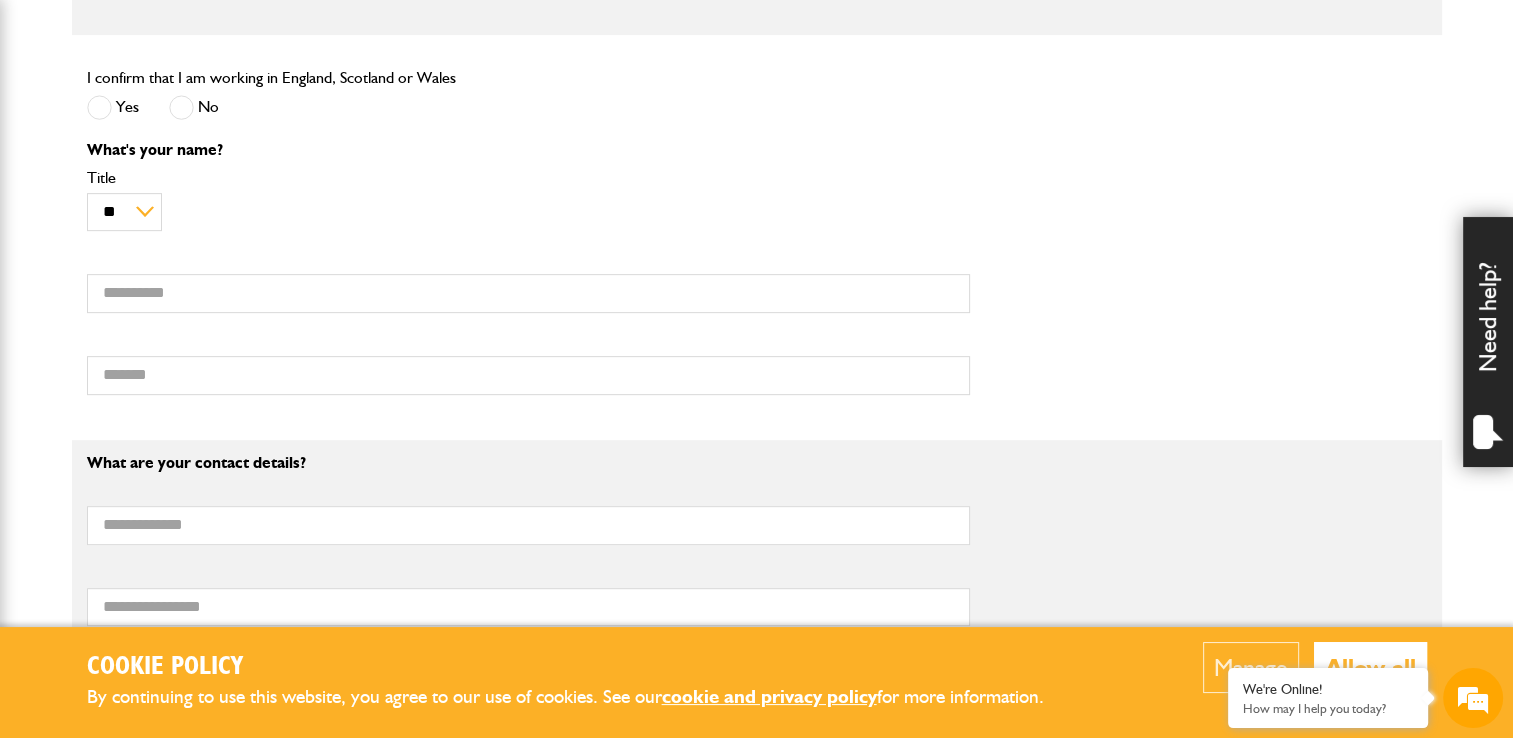 scroll, scrollTop: 796, scrollLeft: 0, axis: vertical 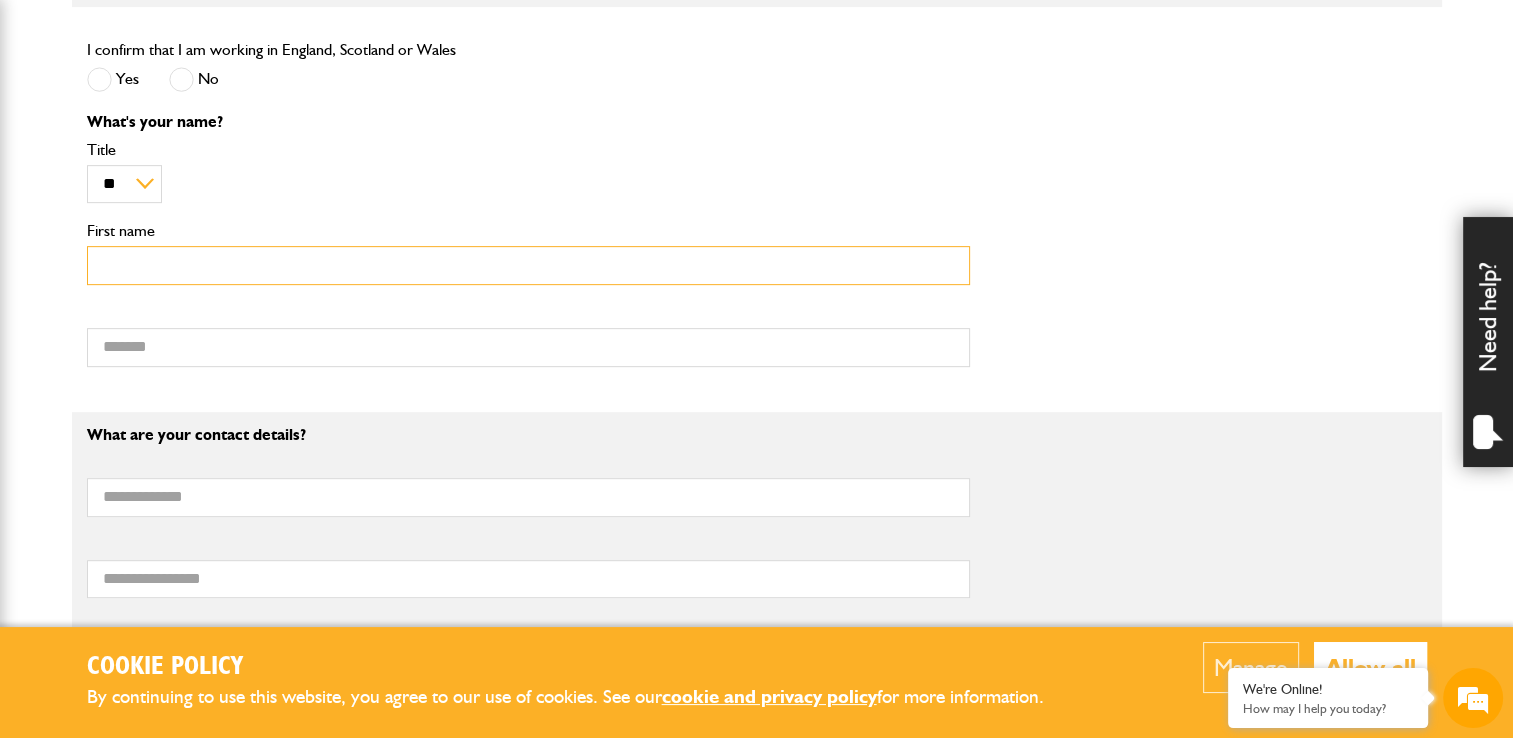 click on "First name" at bounding box center [528, 265] 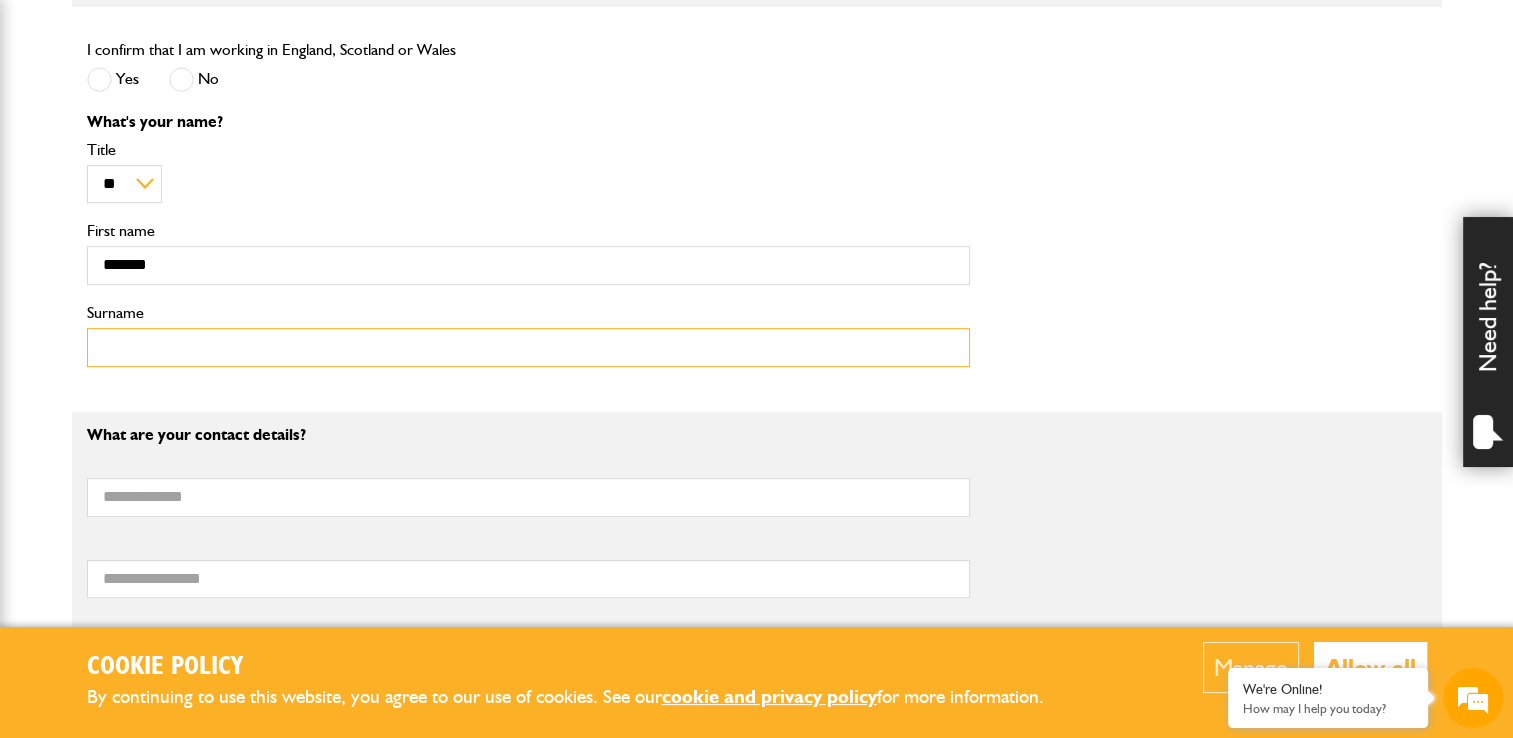 type on "****" 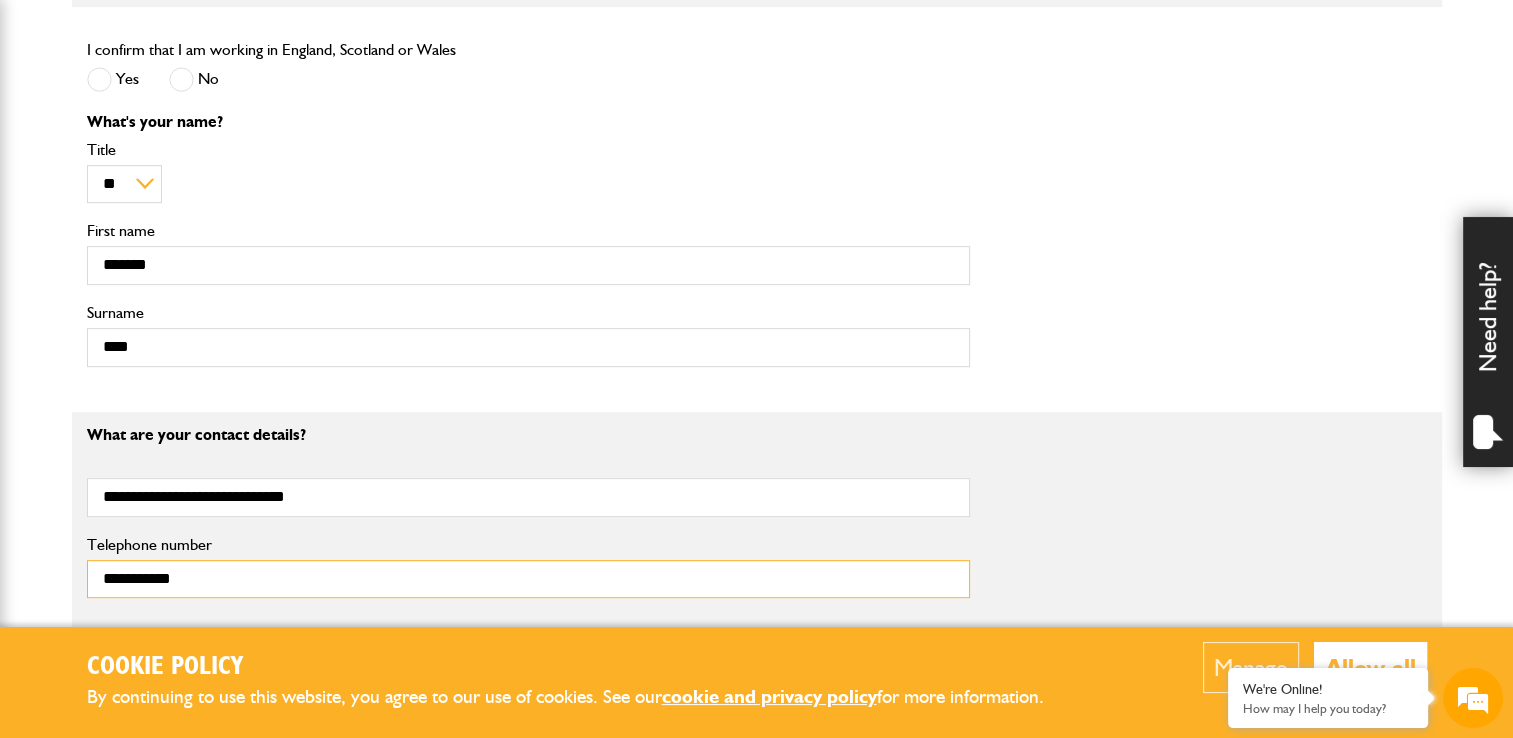 type on "*********" 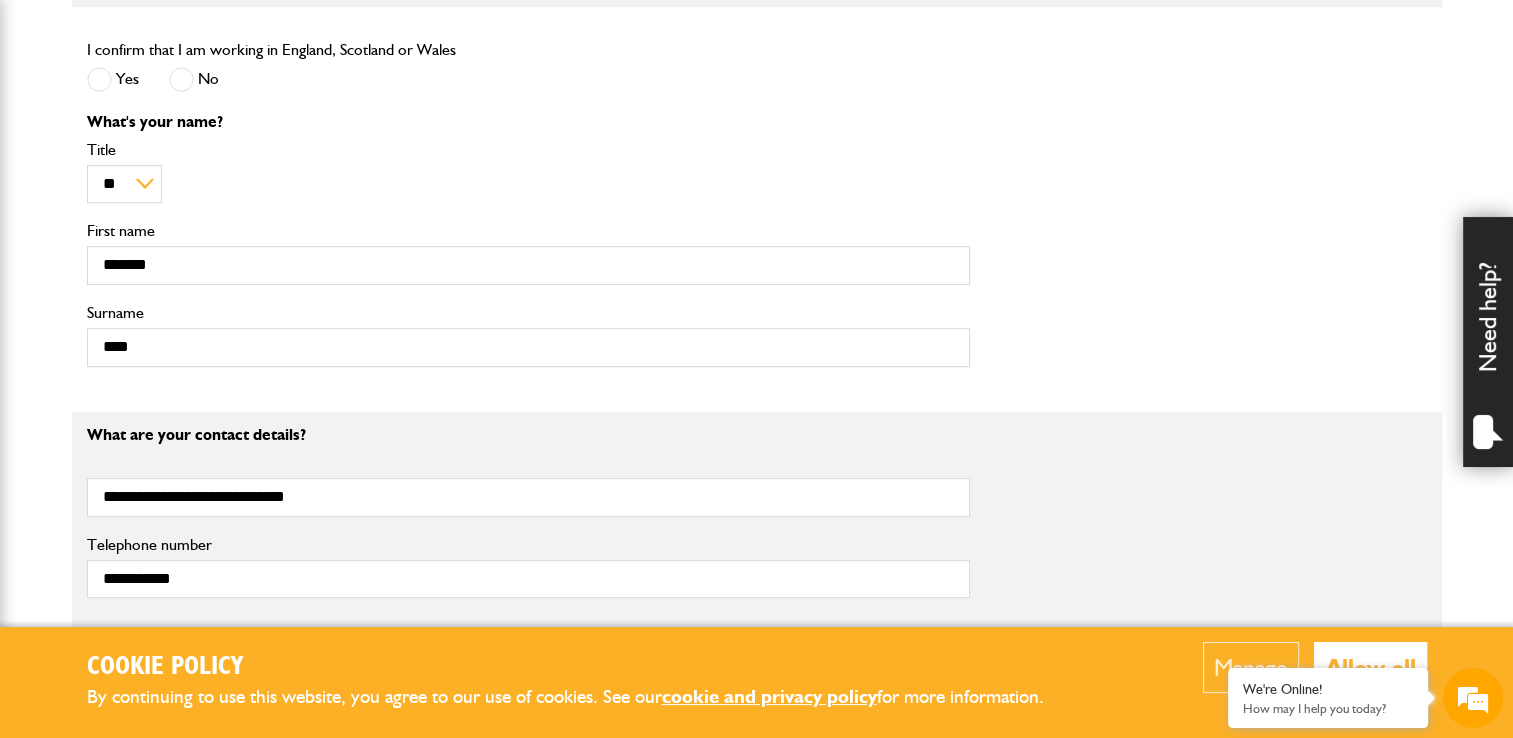 type on "*" 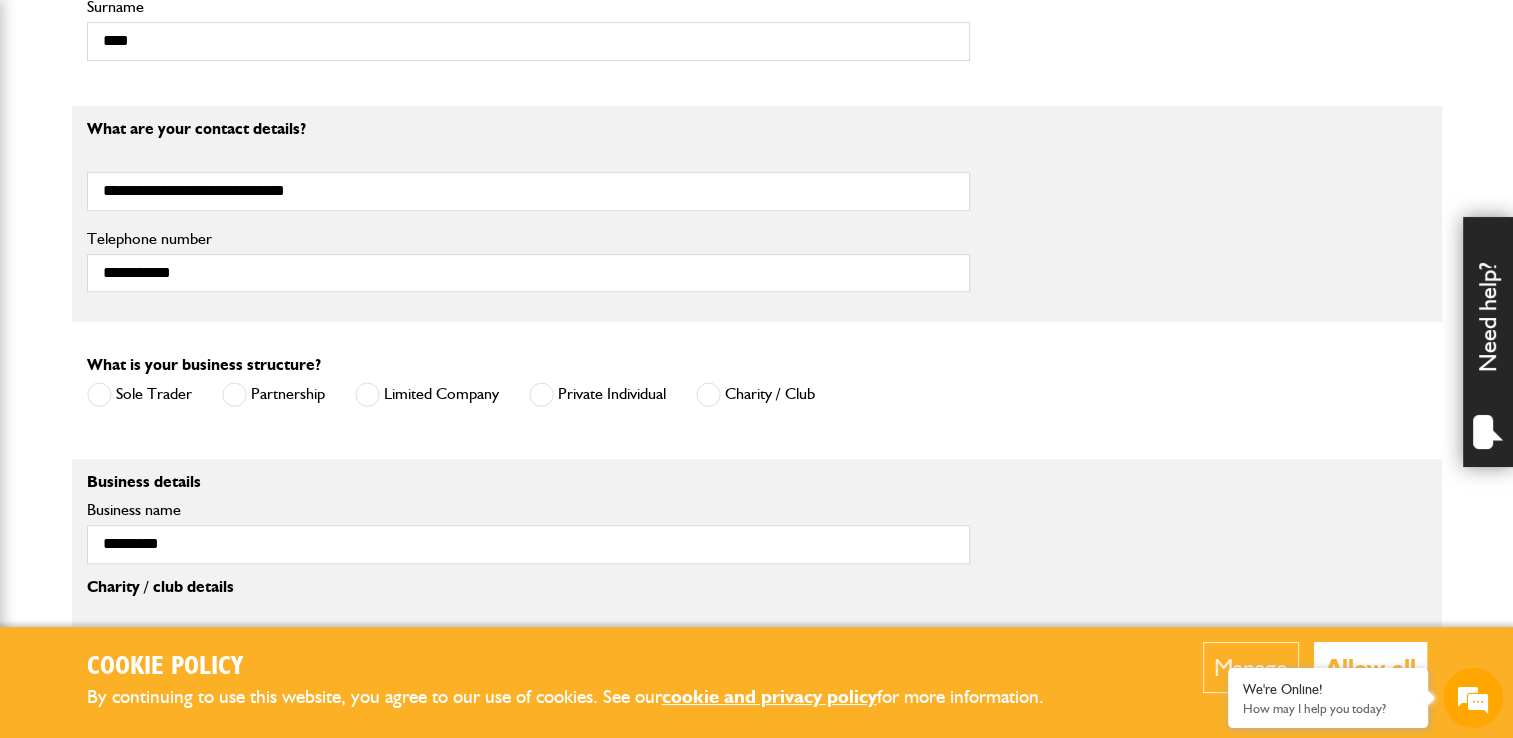 scroll, scrollTop: 1129, scrollLeft: 0, axis: vertical 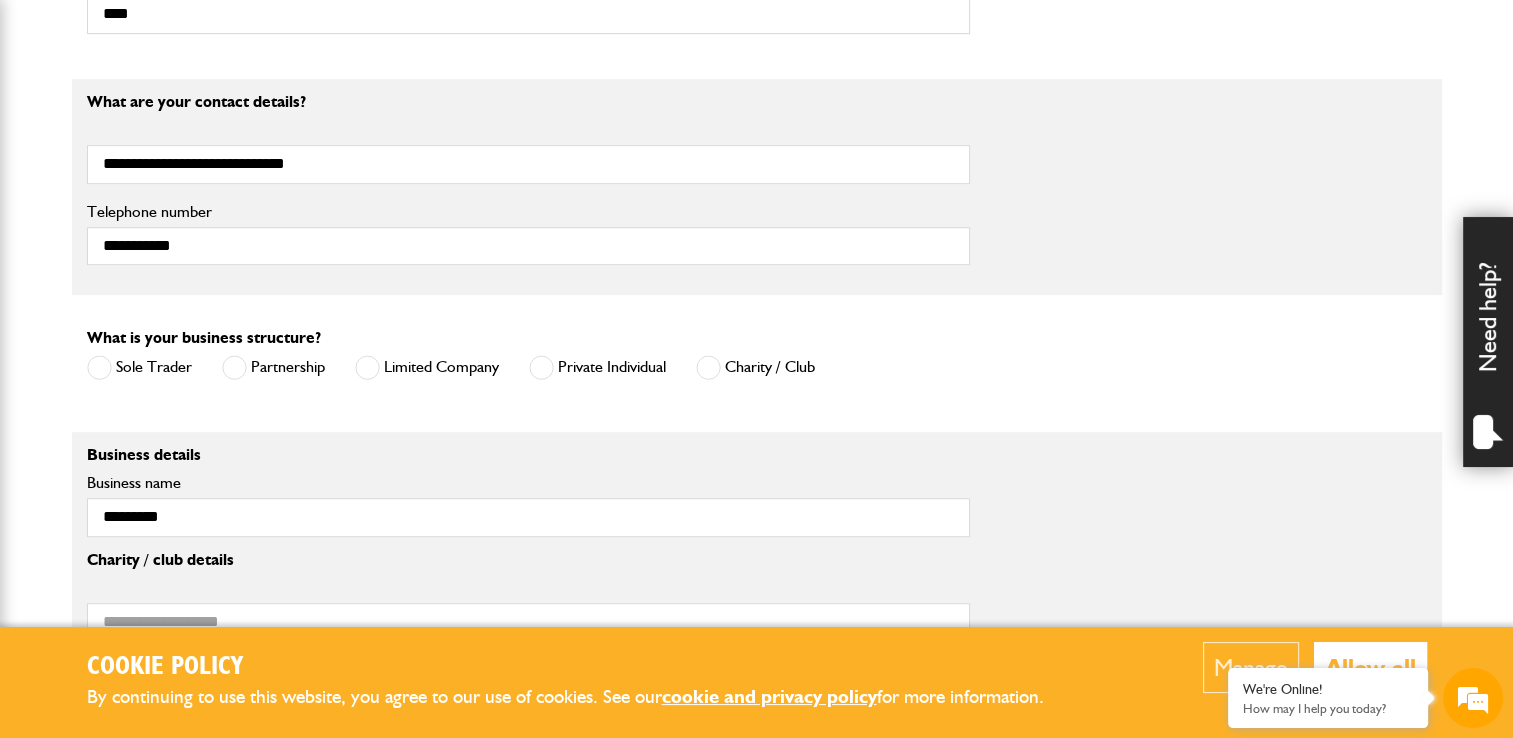click at bounding box center (234, 367) 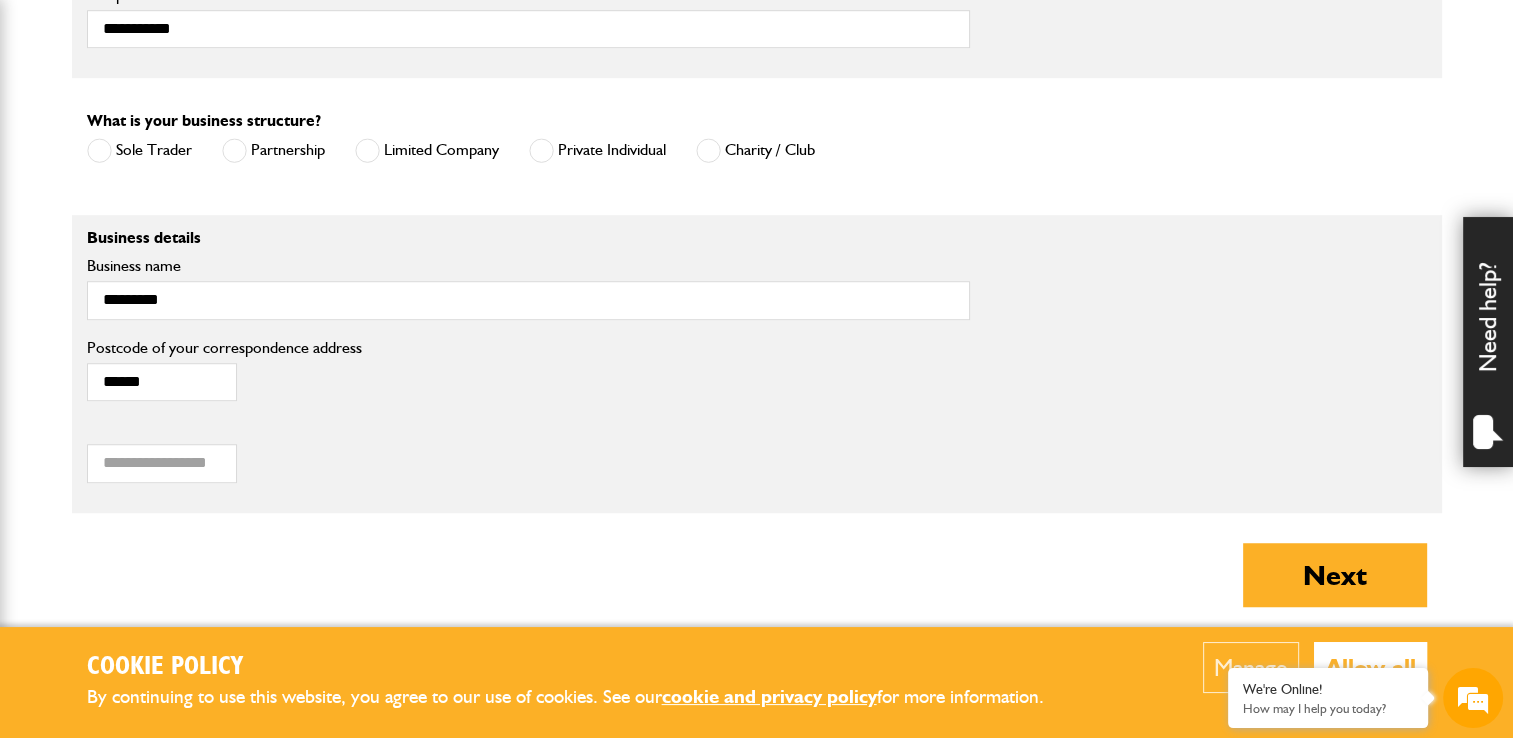 scroll, scrollTop: 1352, scrollLeft: 0, axis: vertical 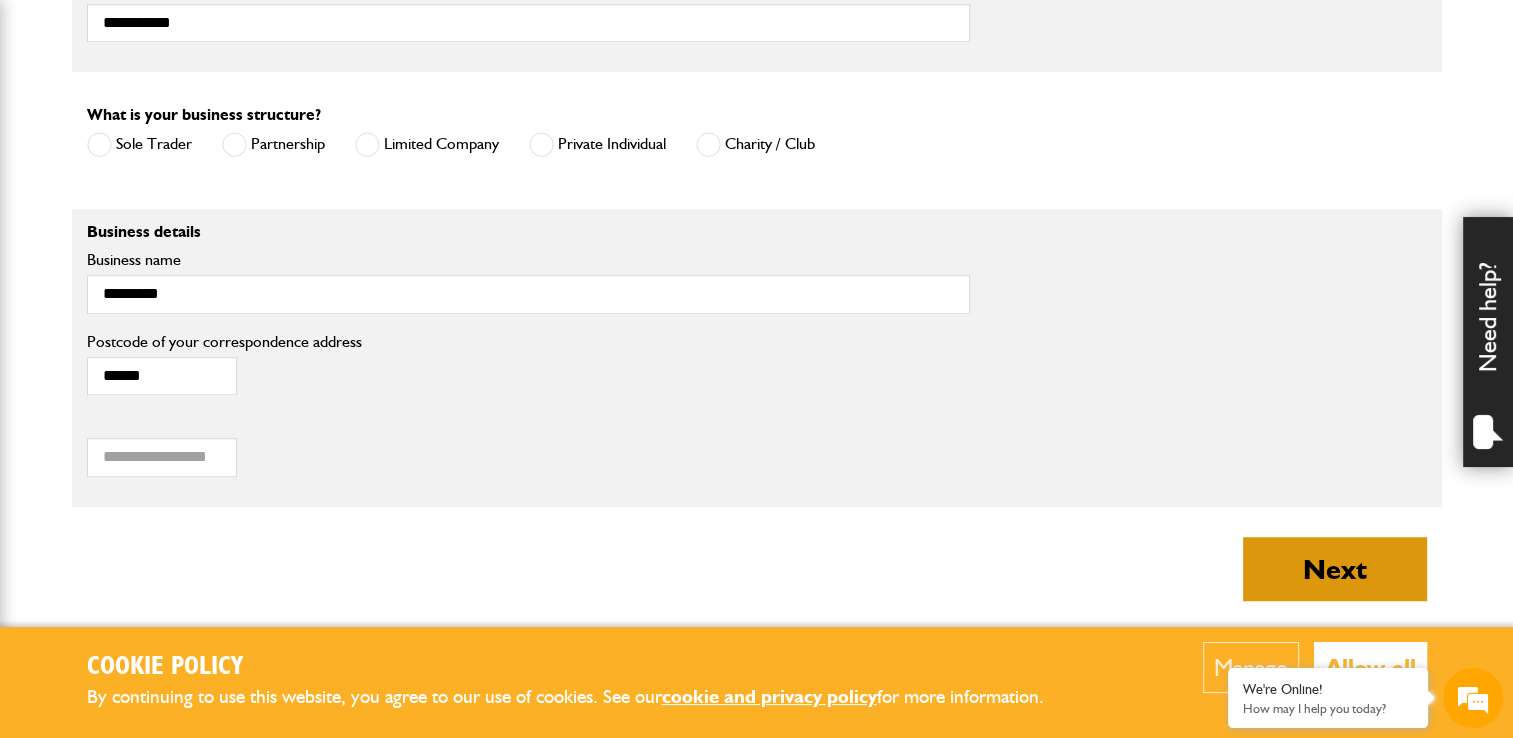 click on "Next" at bounding box center (1335, 569) 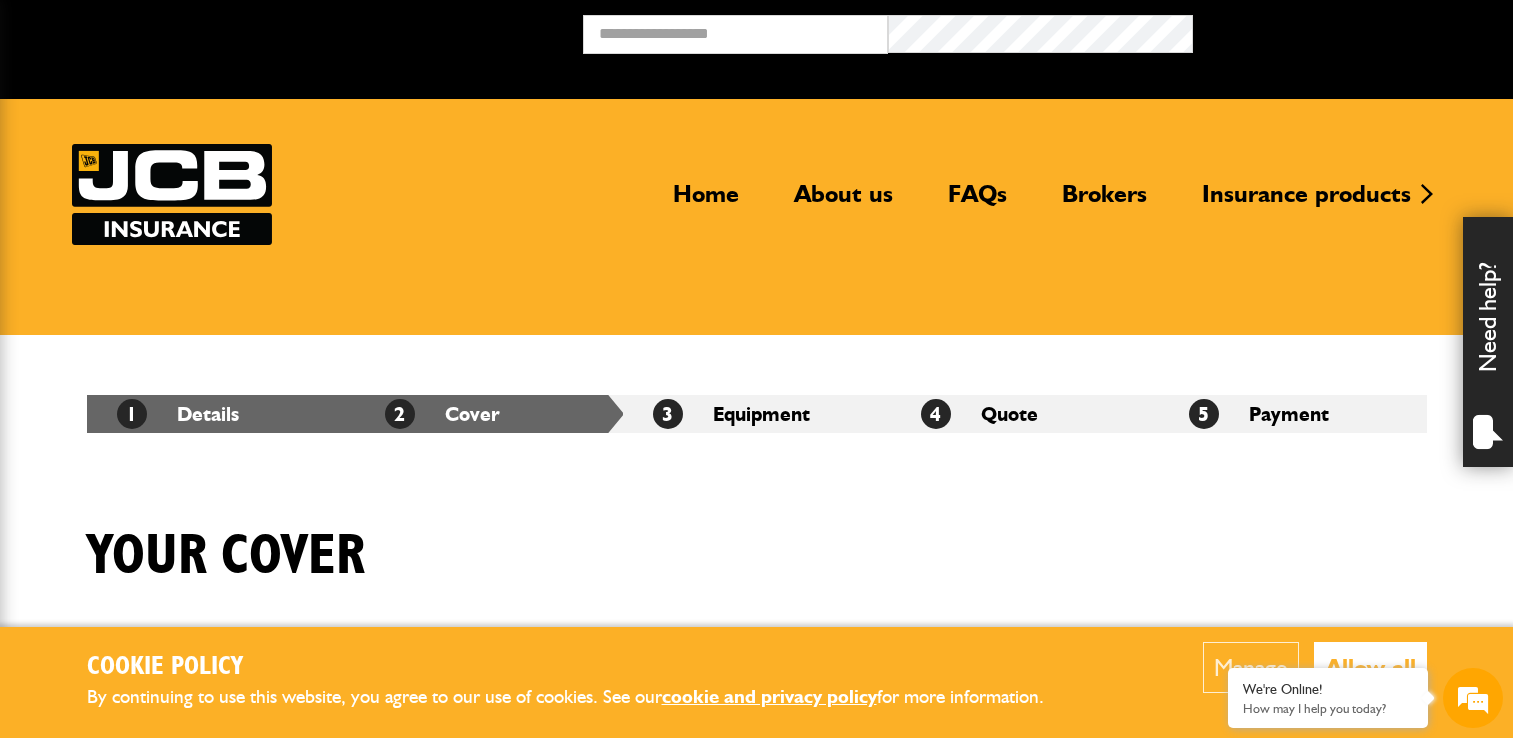 scroll, scrollTop: 0, scrollLeft: 0, axis: both 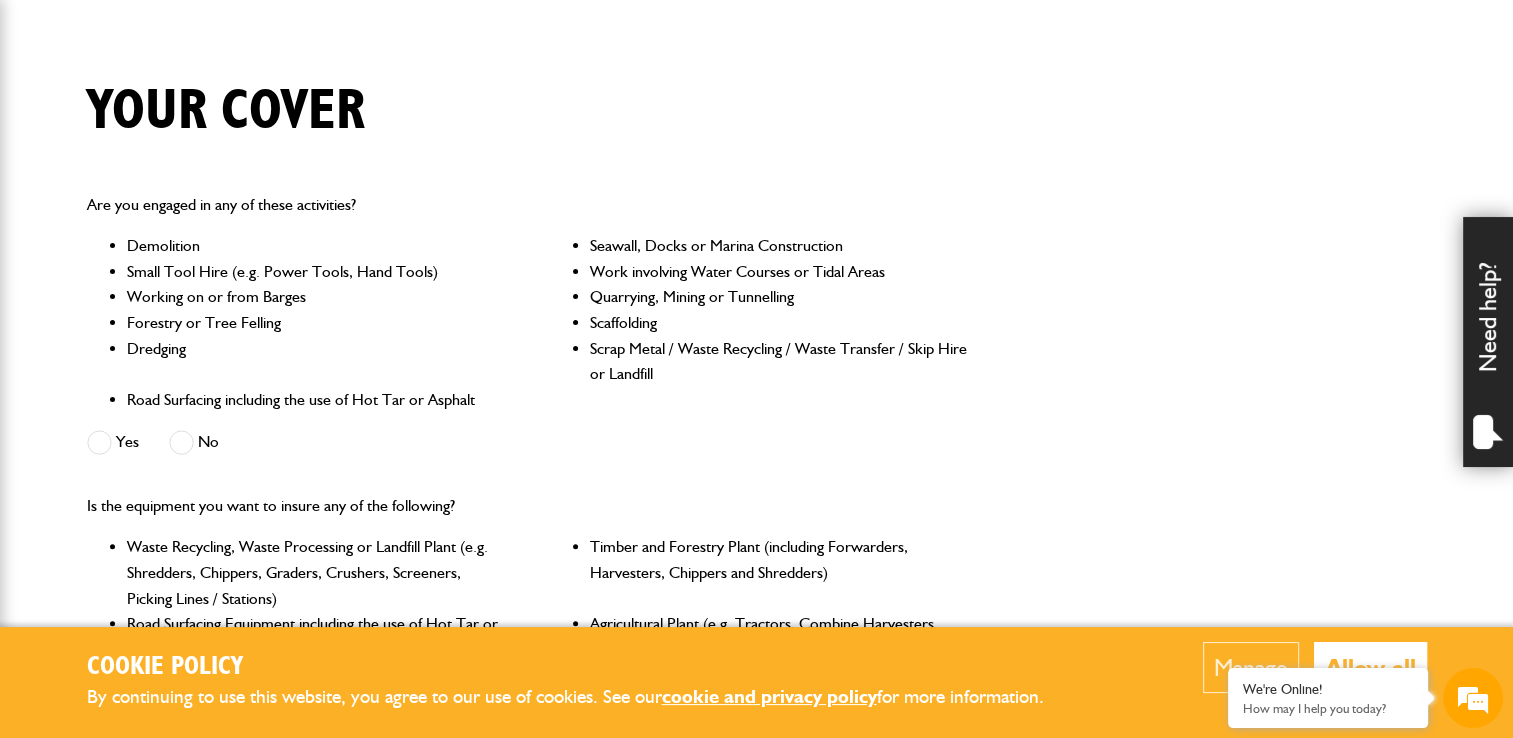 click at bounding box center (181, 442) 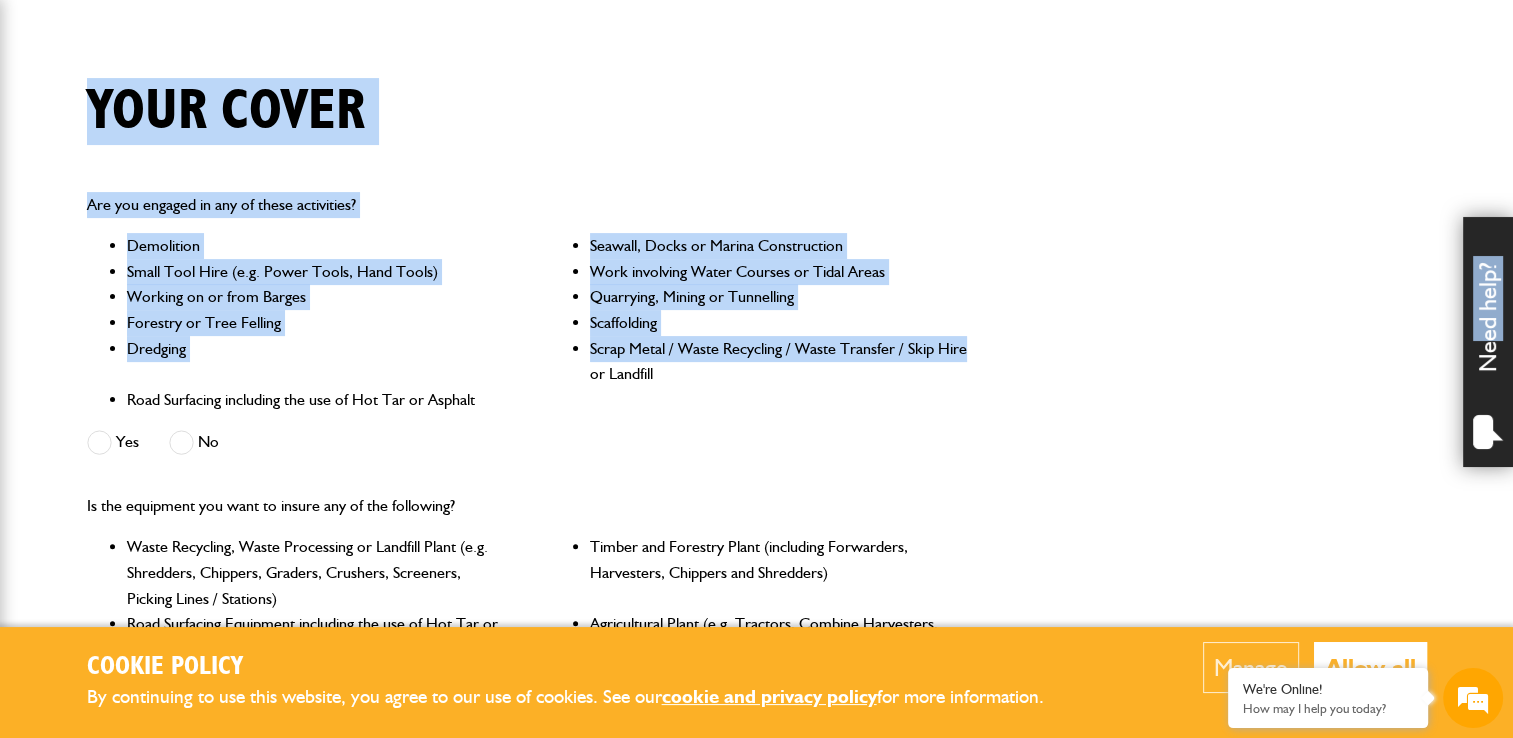 click on "Cookie Policy By continuing to use this website, you agree to our use of cookies. See our  cookie and privacy policy  for more information. Manage Allow all Cookie Options You can control which cookies we use with the form below. Please see our  cookie policy  for more information. Allow all Essential These cookies are needed for essential functions. They can't be switched off and they don't store any of your information. Analytics These cookies gather anonymous usage information and they don't store any of your information. Switching off these cookies will mean we can't gather information to improve your experience of using our site. Functional These cookies enable basic functionality. Switching off these cookies will mean that areas of our website can't work properly. Advertising These cookies help us to learn what you're interested in so we can show you relevant adverts. Switching off these cookies will mean we can't show you any personalised adverts. Personalisation Save preferences" at bounding box center [756, 762] 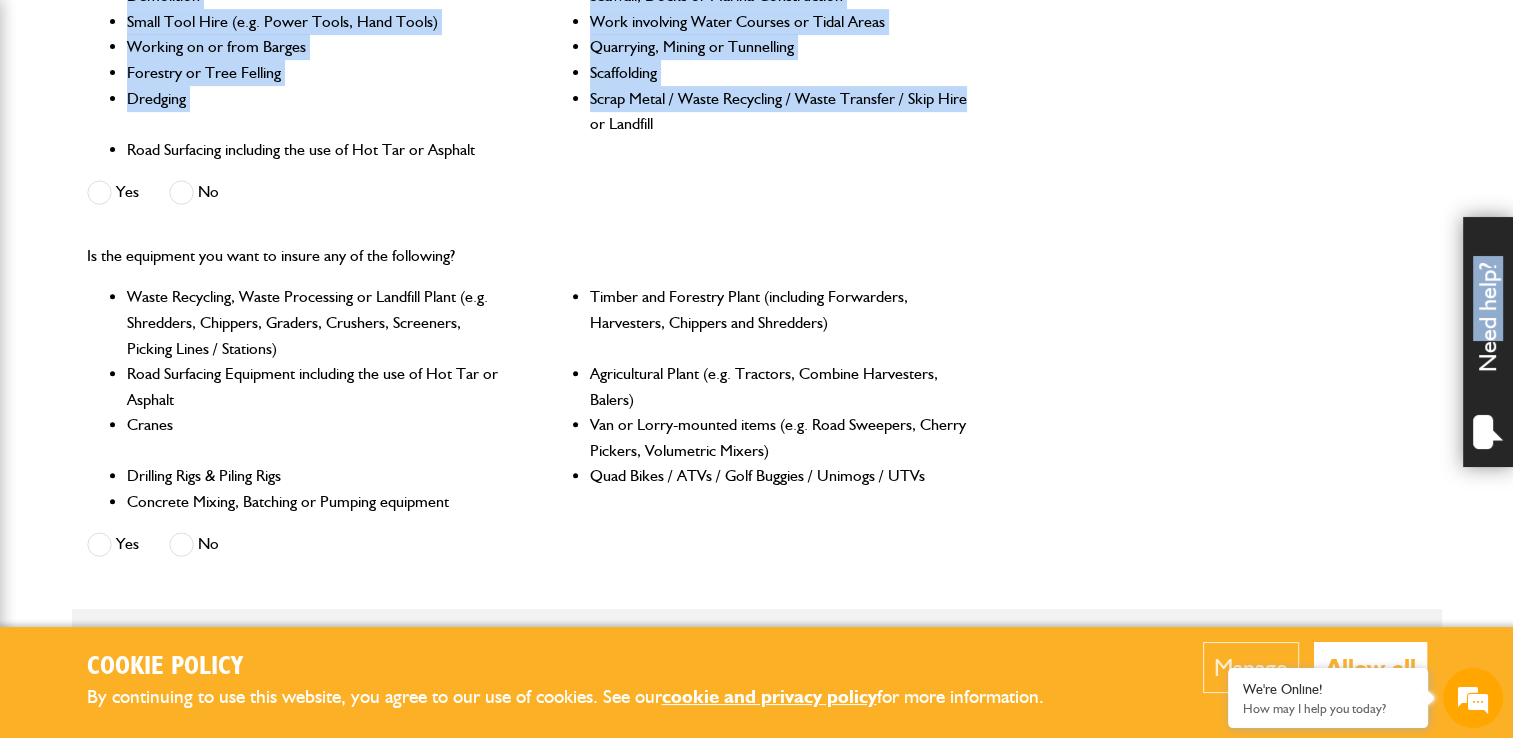 scroll, scrollTop: 698, scrollLeft: 0, axis: vertical 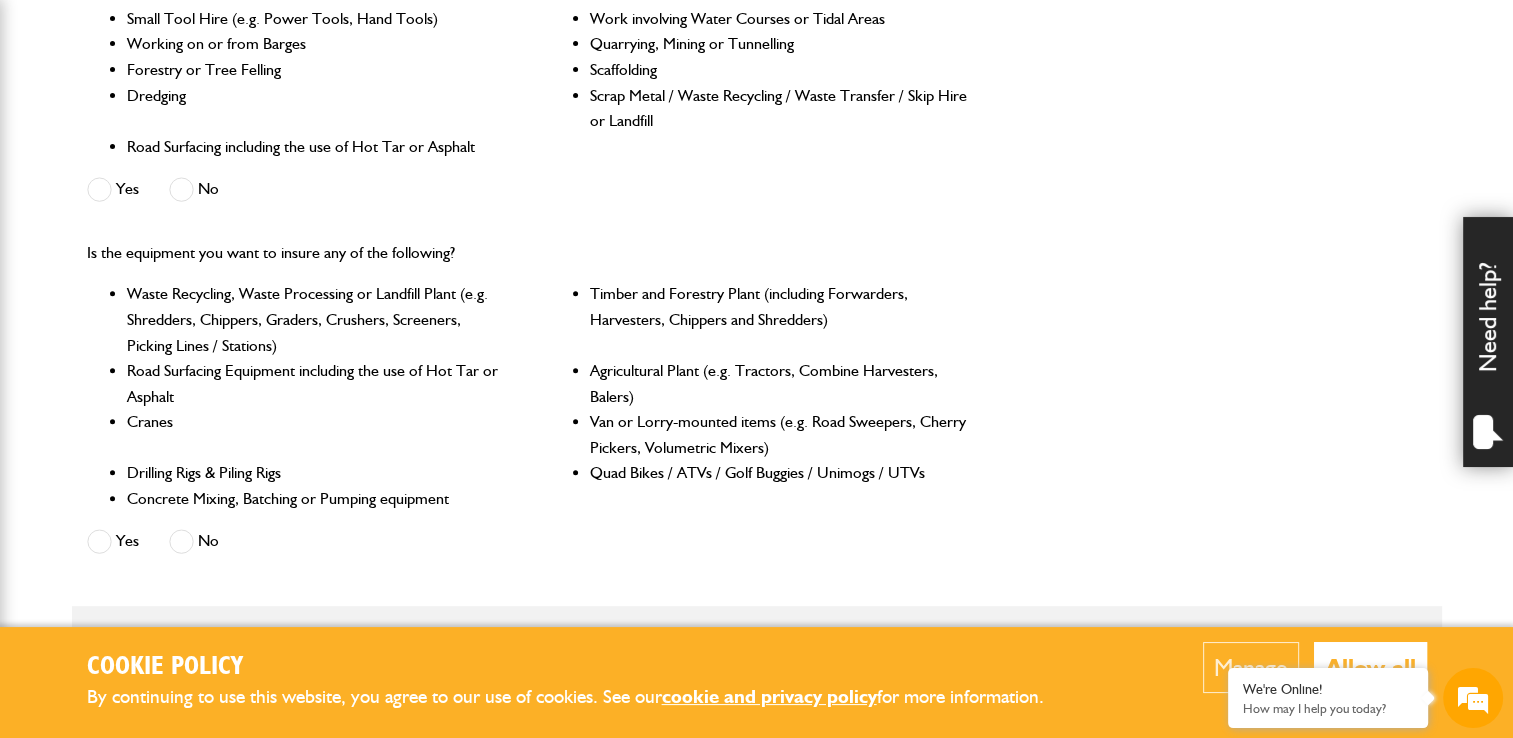 click at bounding box center [181, 541] 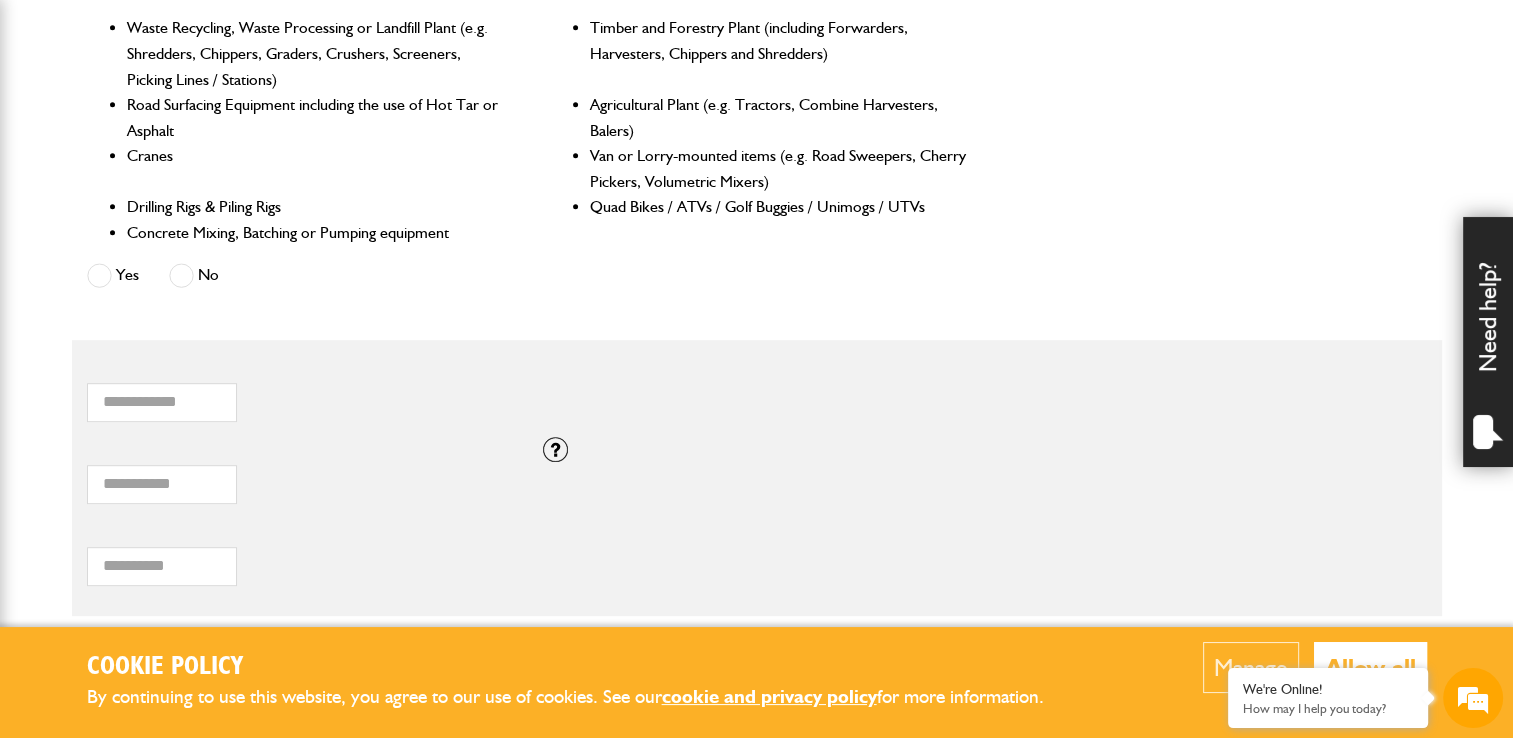 scroll, scrollTop: 981, scrollLeft: 0, axis: vertical 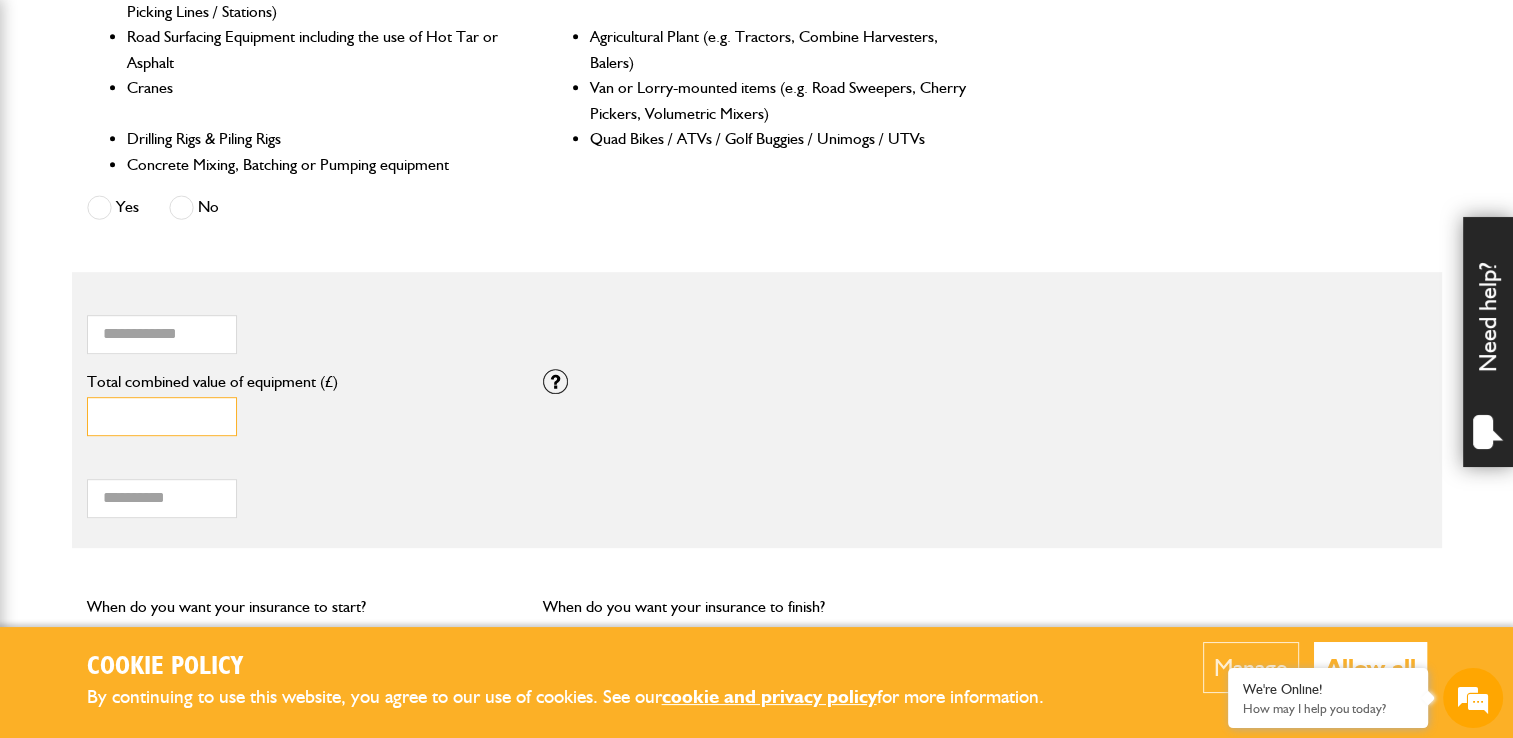 click on "*" at bounding box center (162, 416) 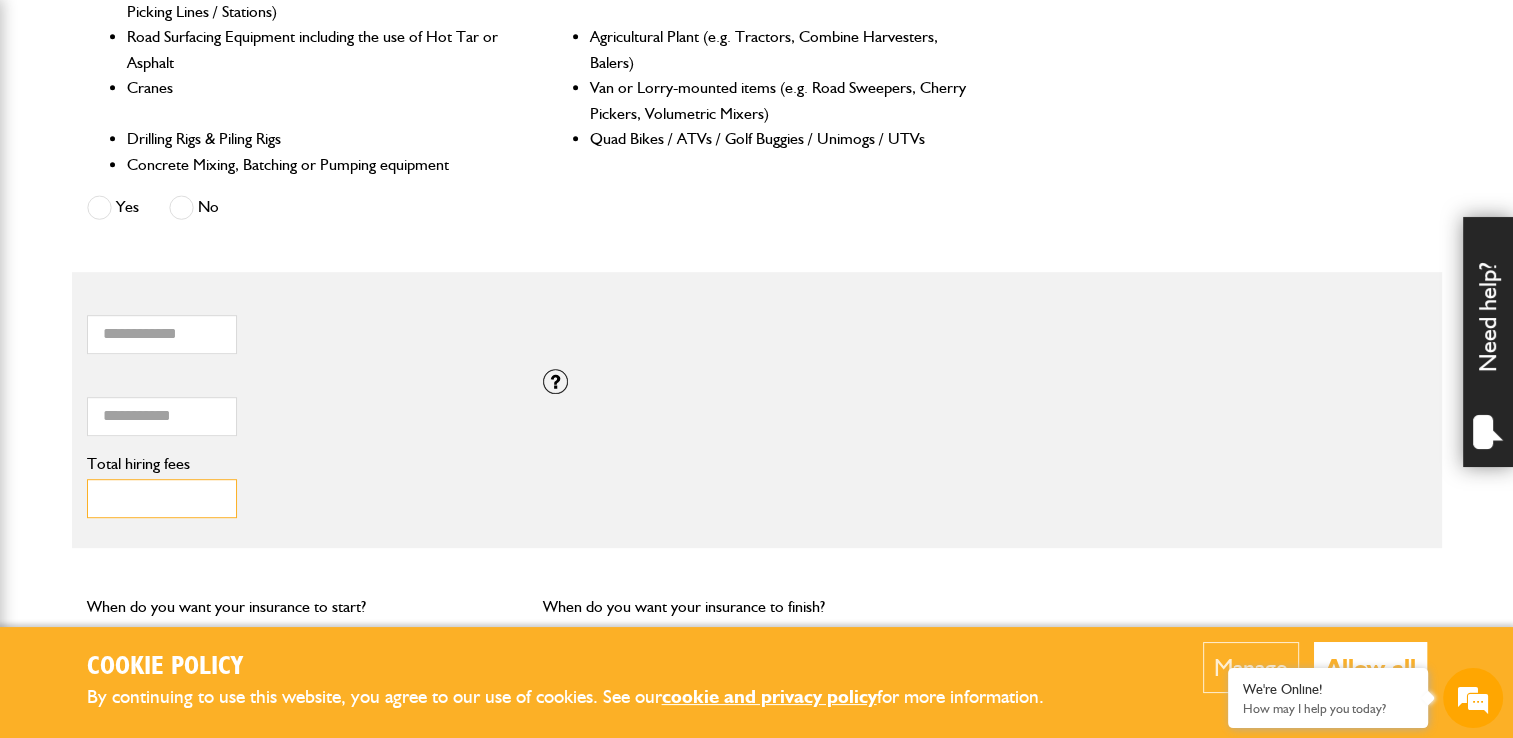 click on "Total hiring fees" at bounding box center (162, 498) 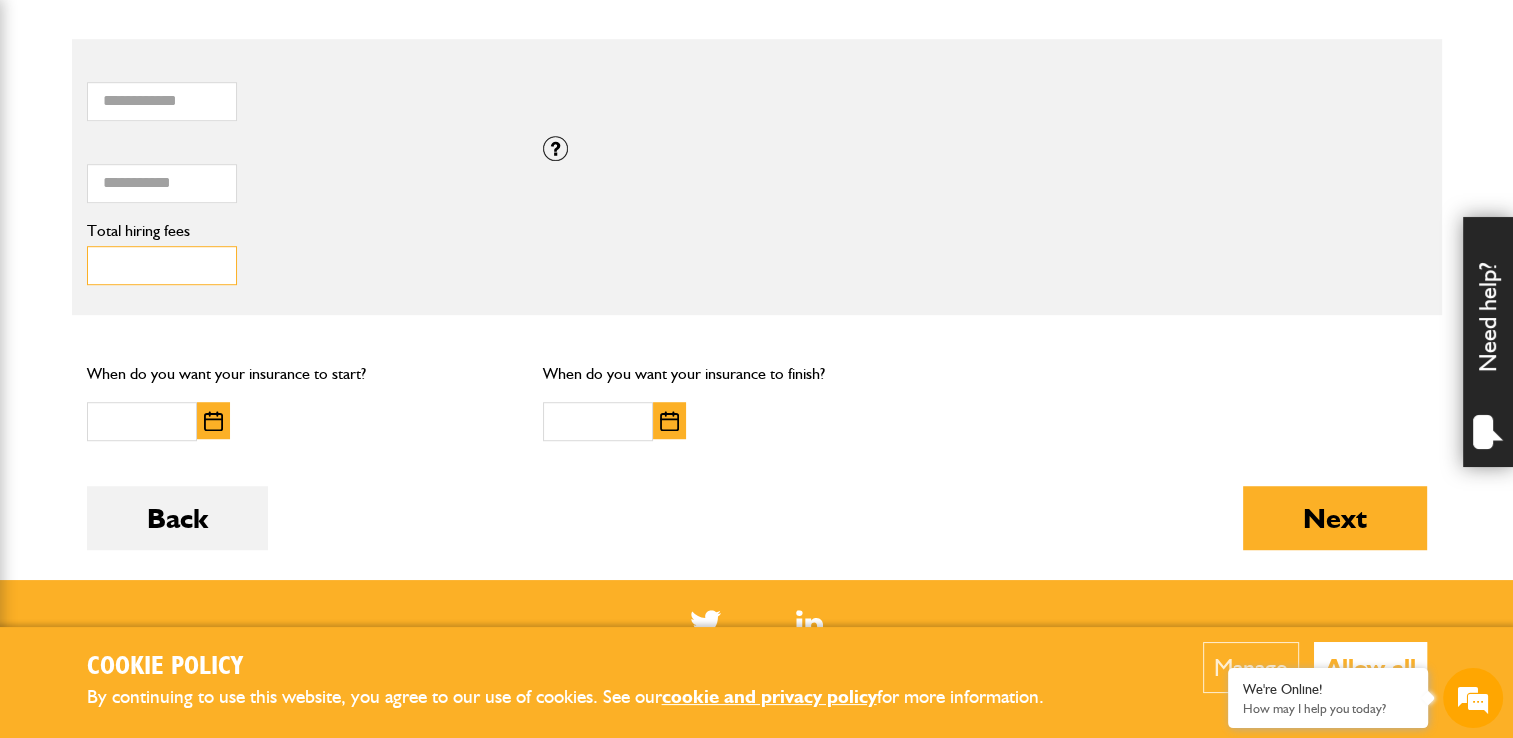 scroll, scrollTop: 1288, scrollLeft: 0, axis: vertical 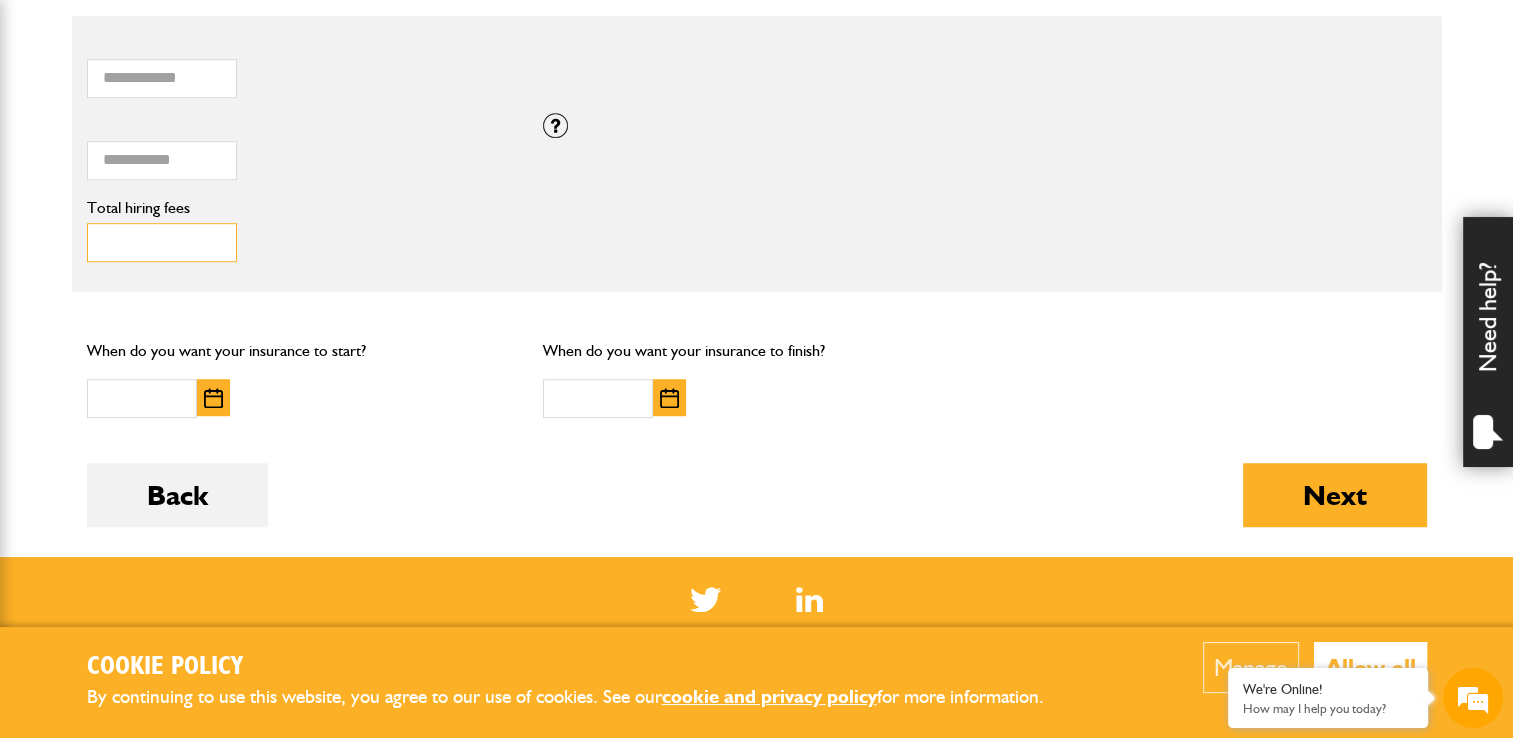 type on "***" 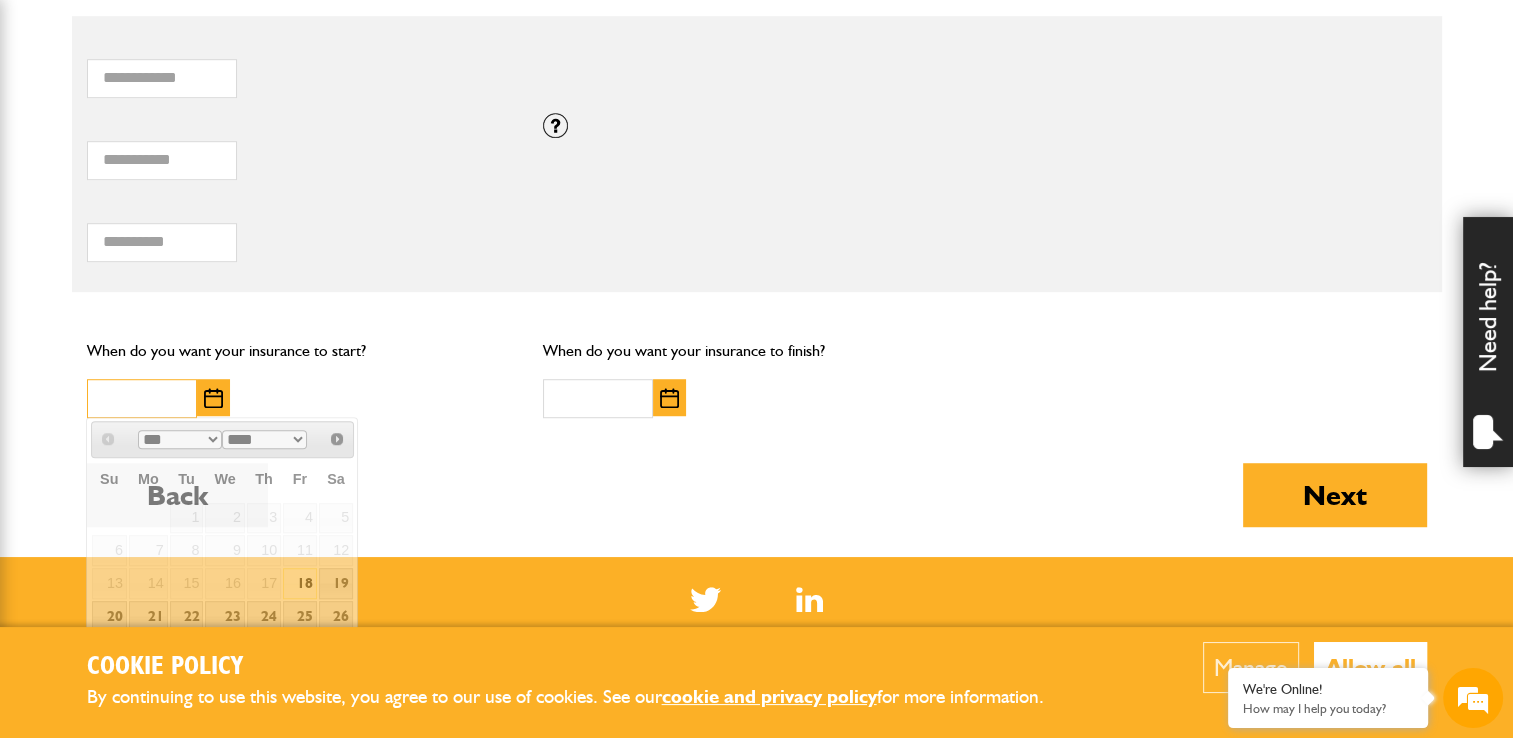 click at bounding box center [142, 398] 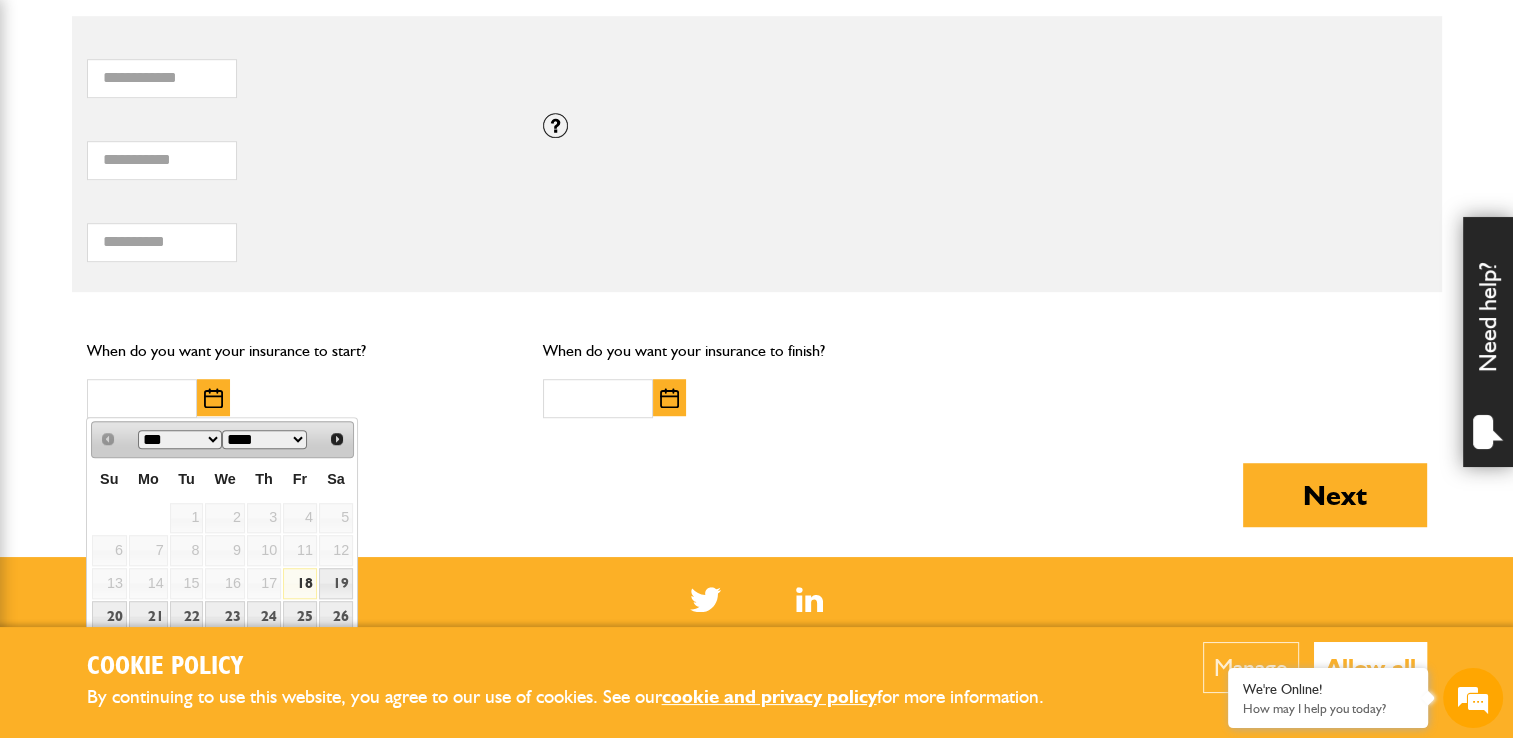 click at bounding box center [213, 398] 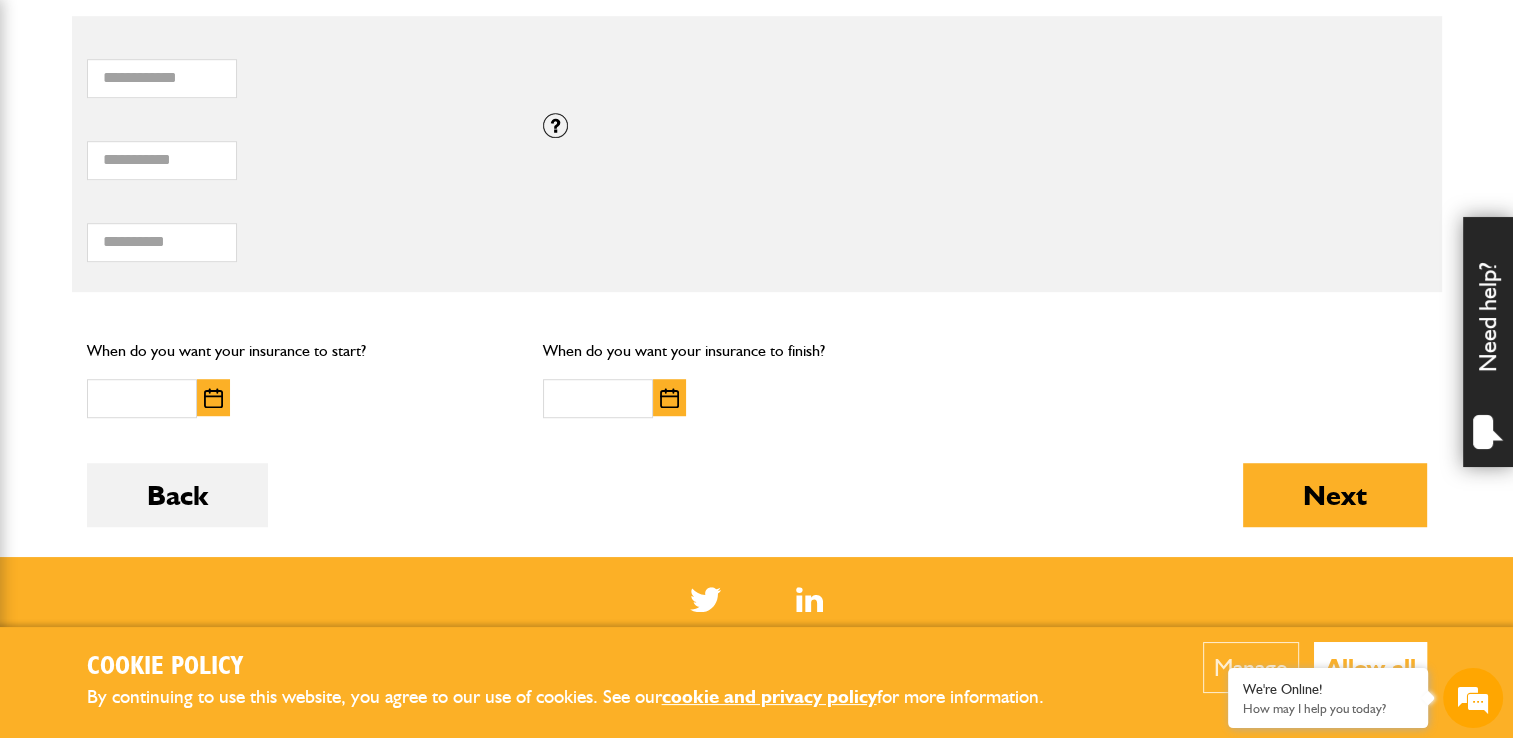 click at bounding box center (213, 398) 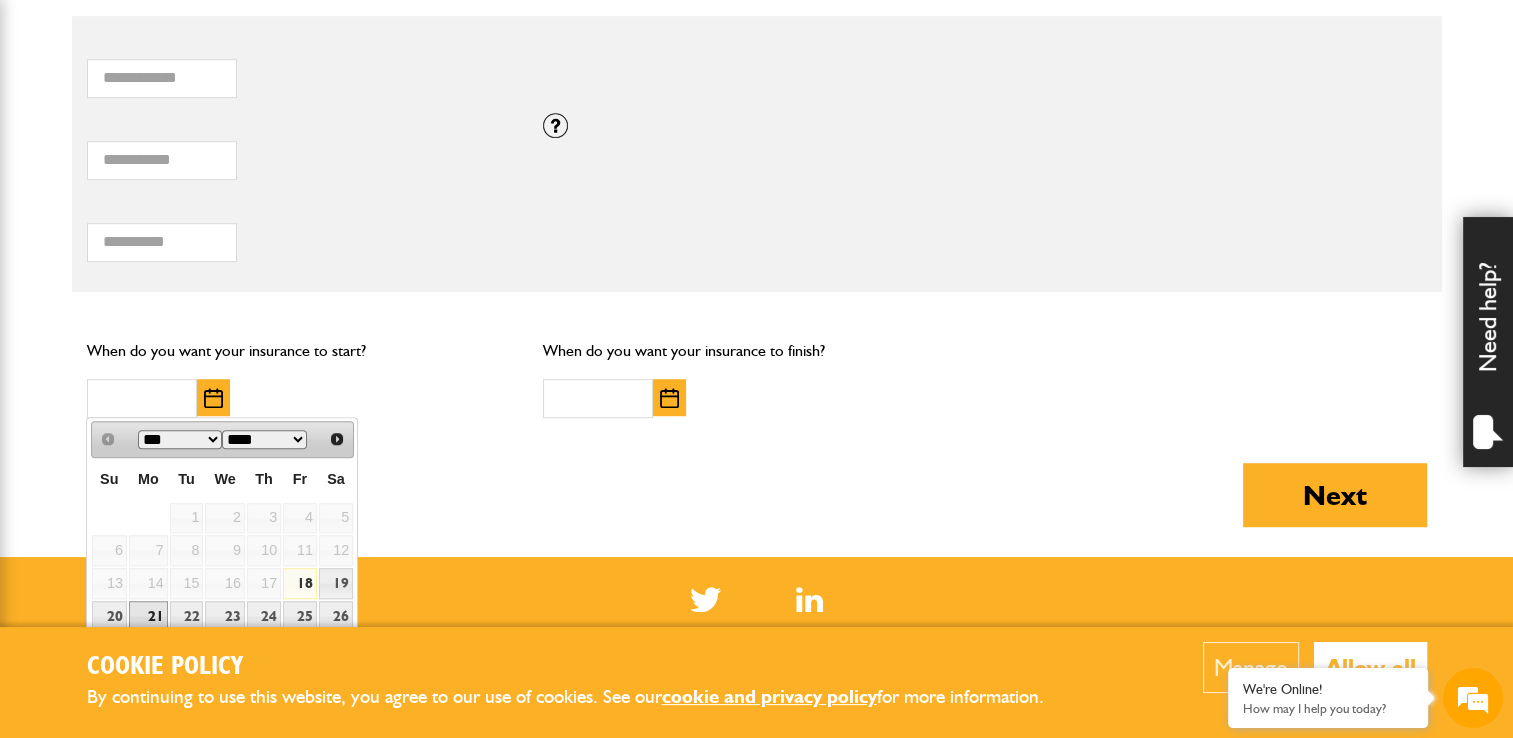 click on "21" at bounding box center [148, 616] 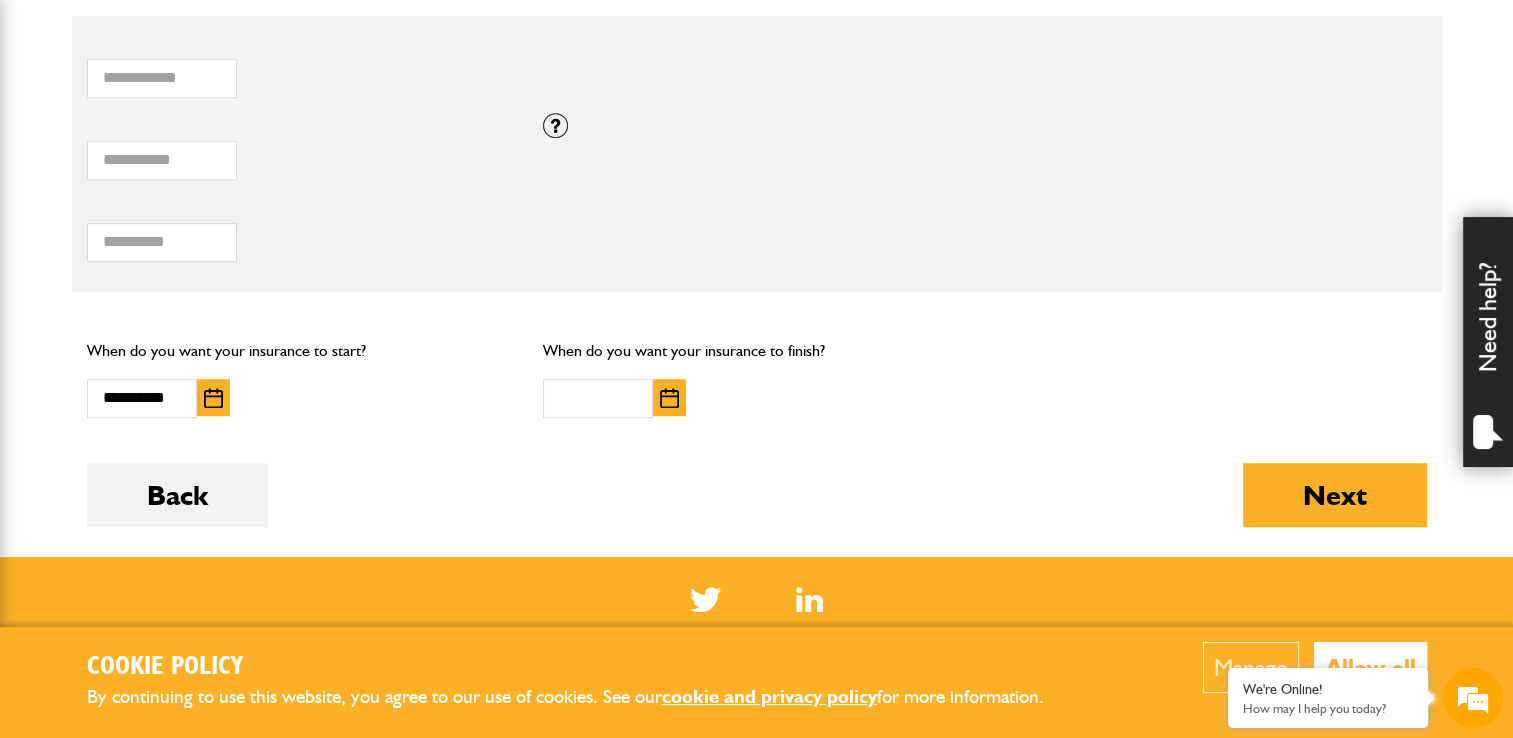 click at bounding box center (669, 397) 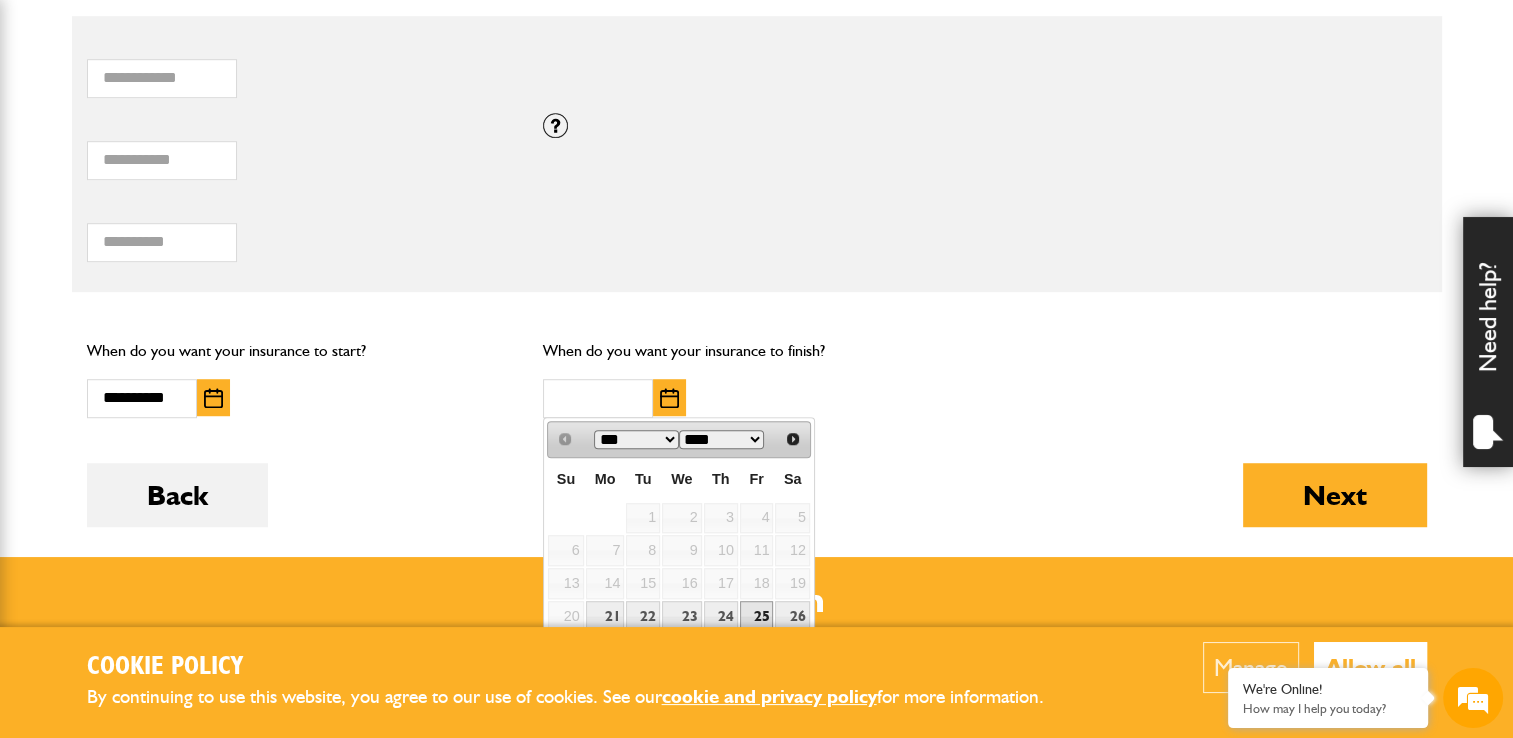 click on "25" at bounding box center [757, 616] 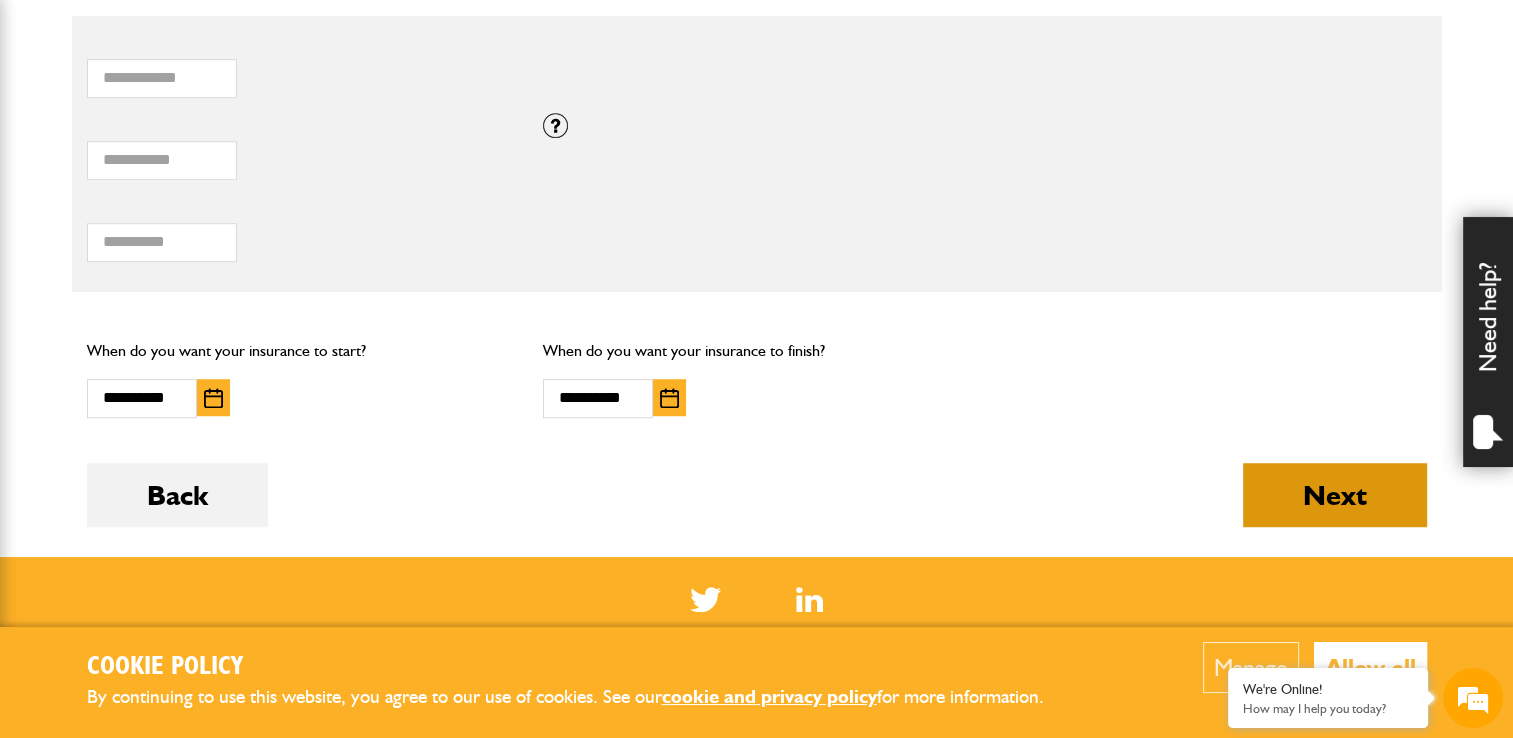 click on "Next" at bounding box center [1335, 495] 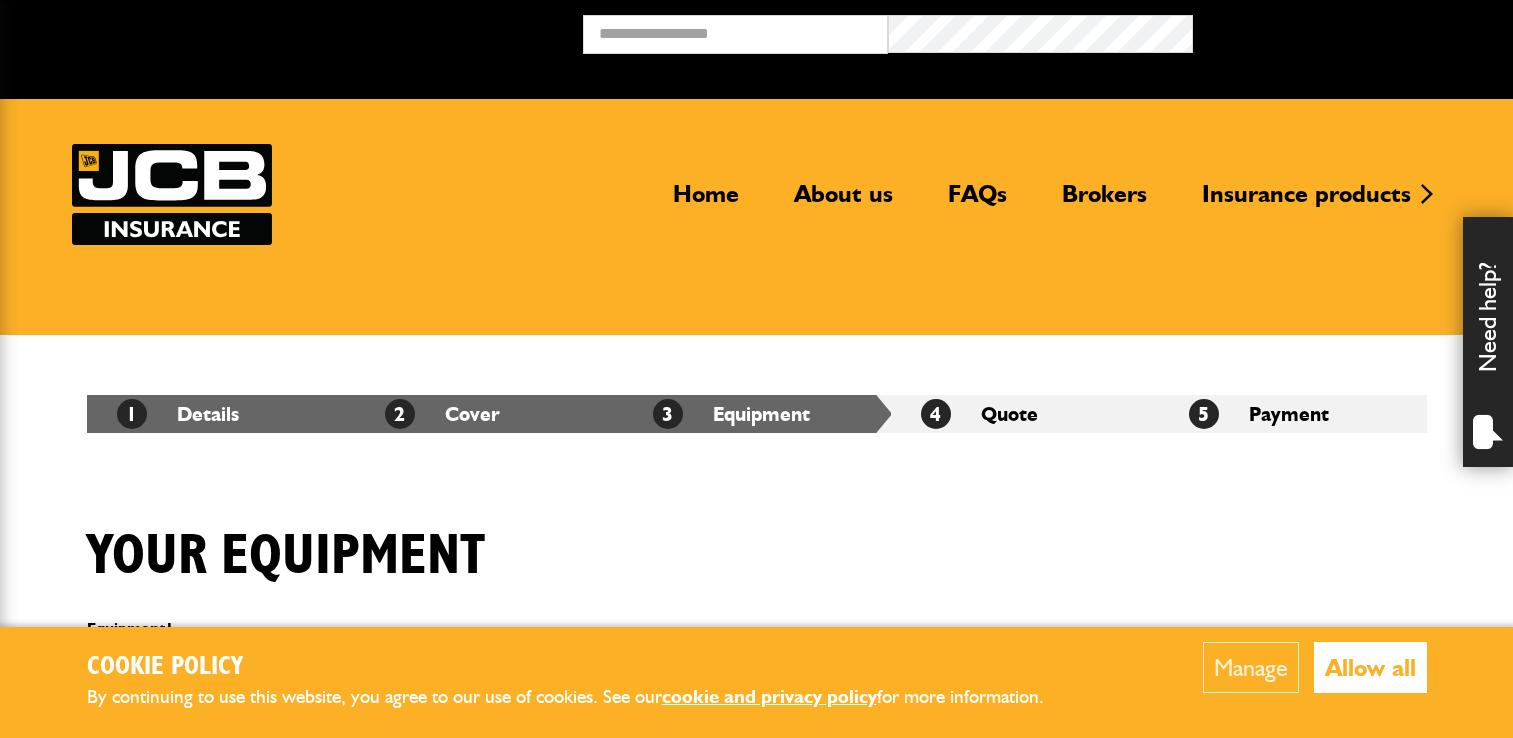 scroll, scrollTop: 0, scrollLeft: 0, axis: both 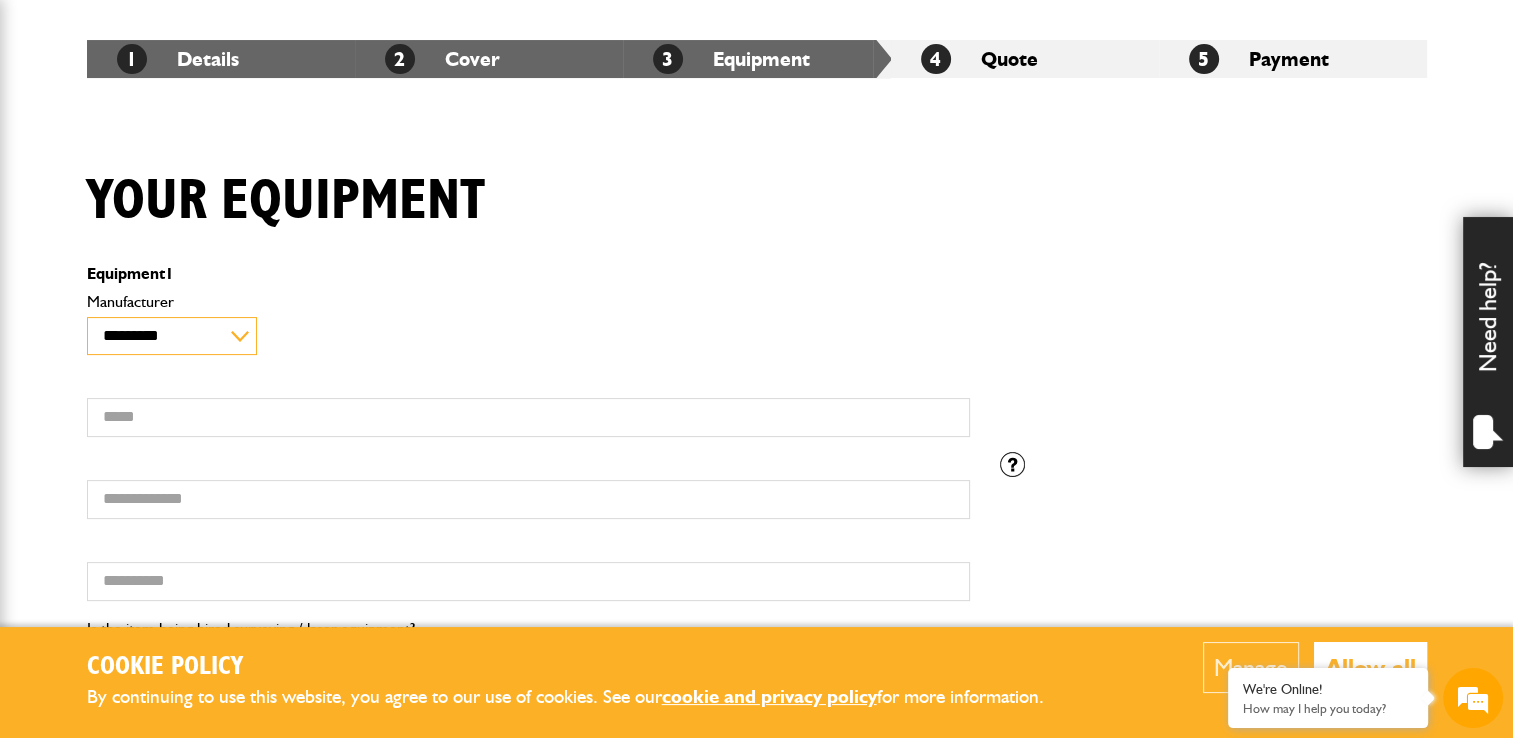 click on "**********" at bounding box center (172, 336) 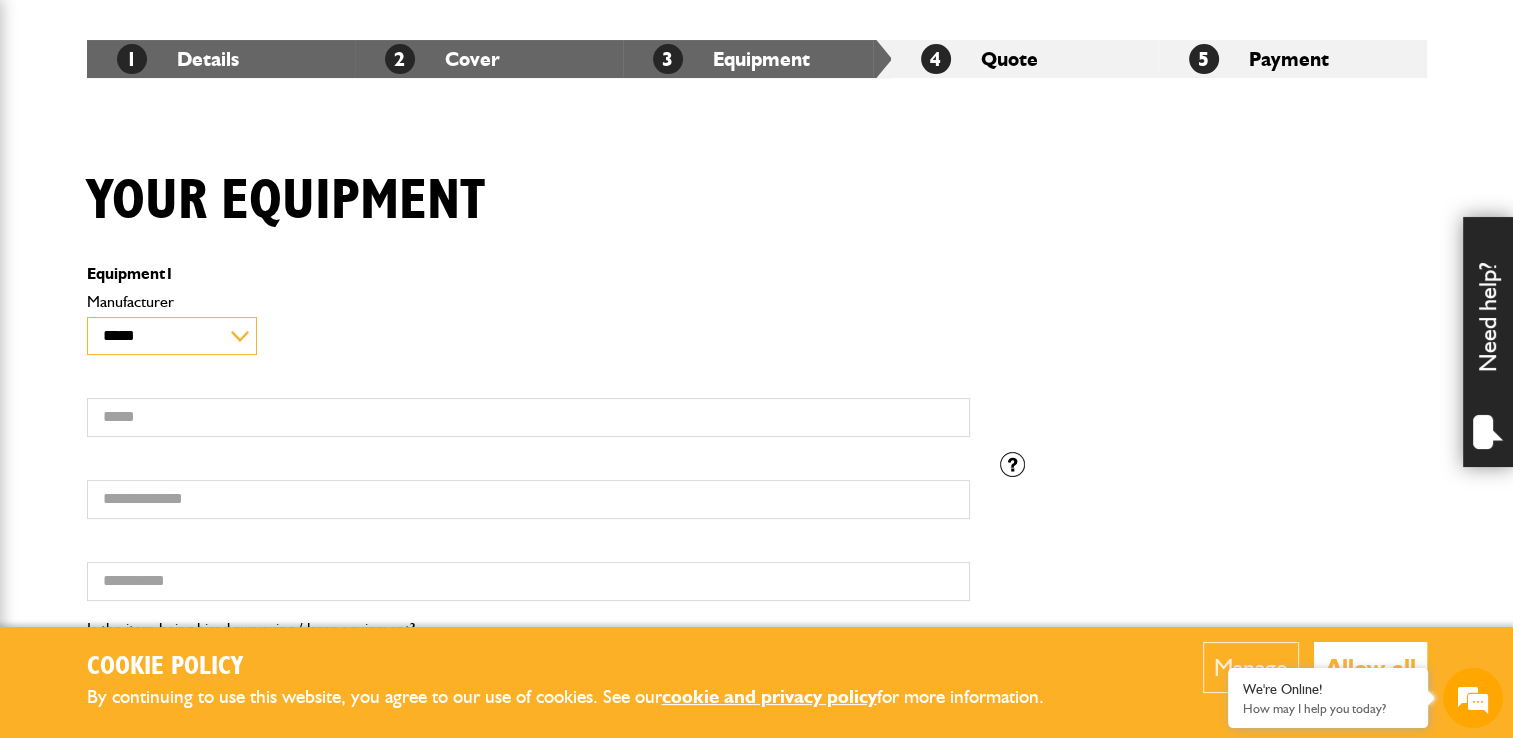 click on "**********" at bounding box center (172, 336) 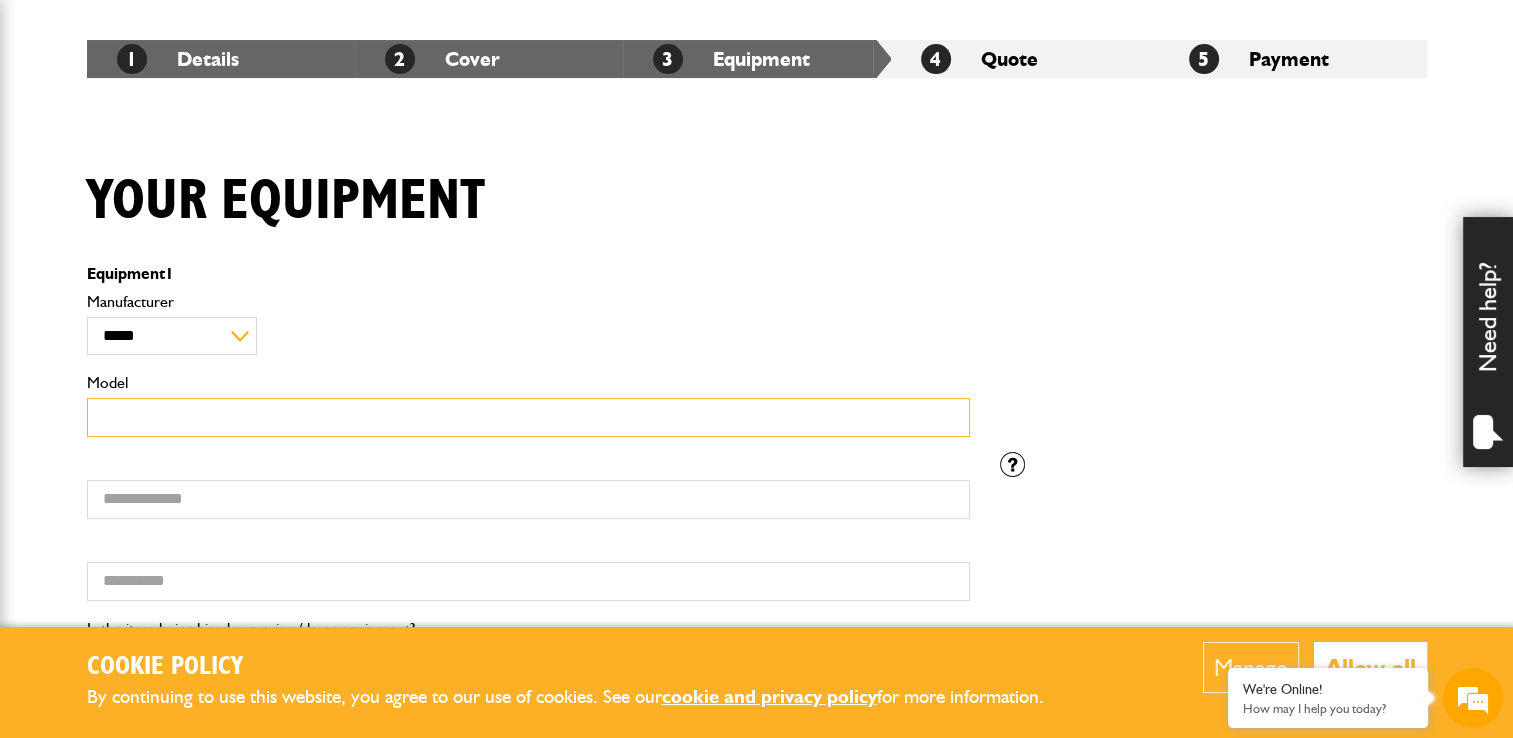 click on "Model" at bounding box center (528, 417) 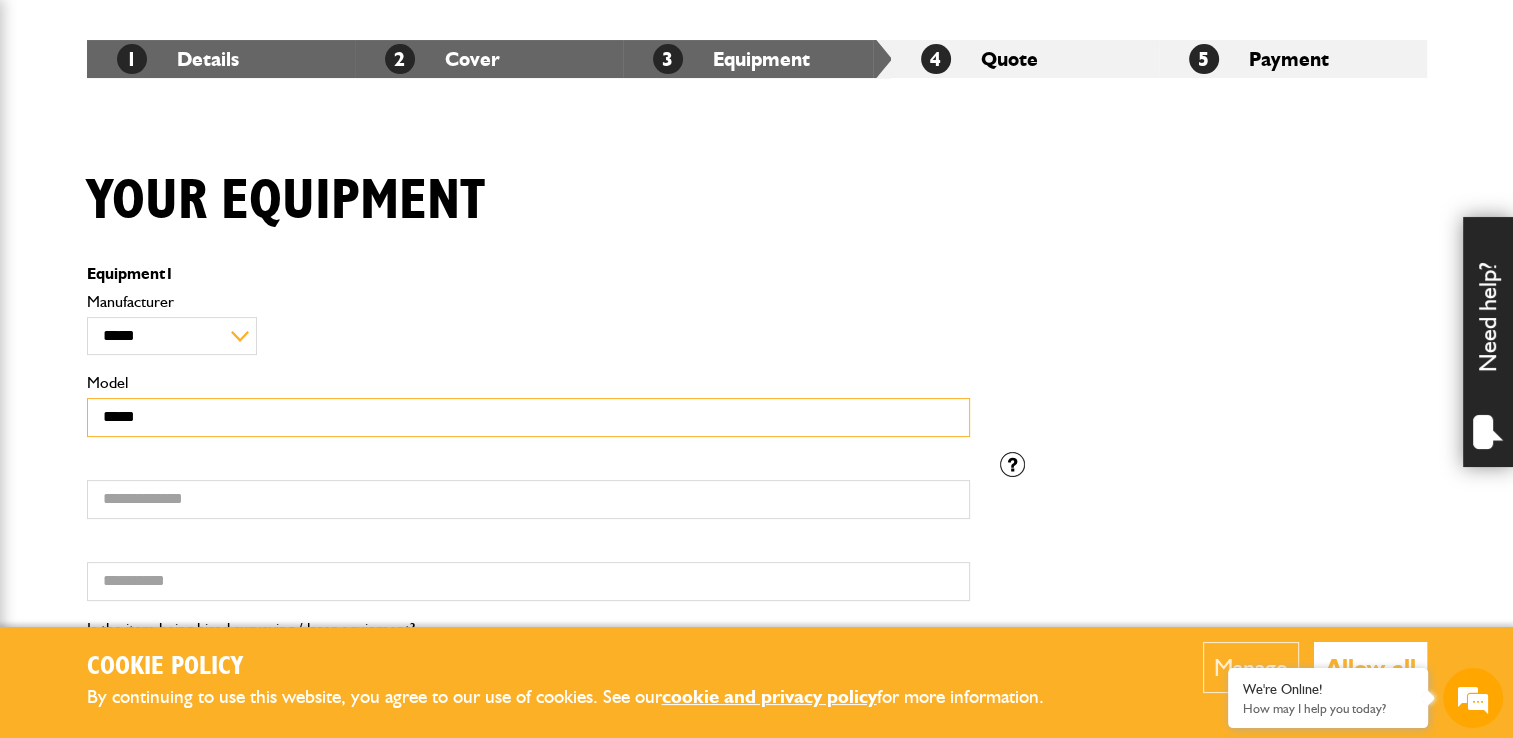 type on "*****" 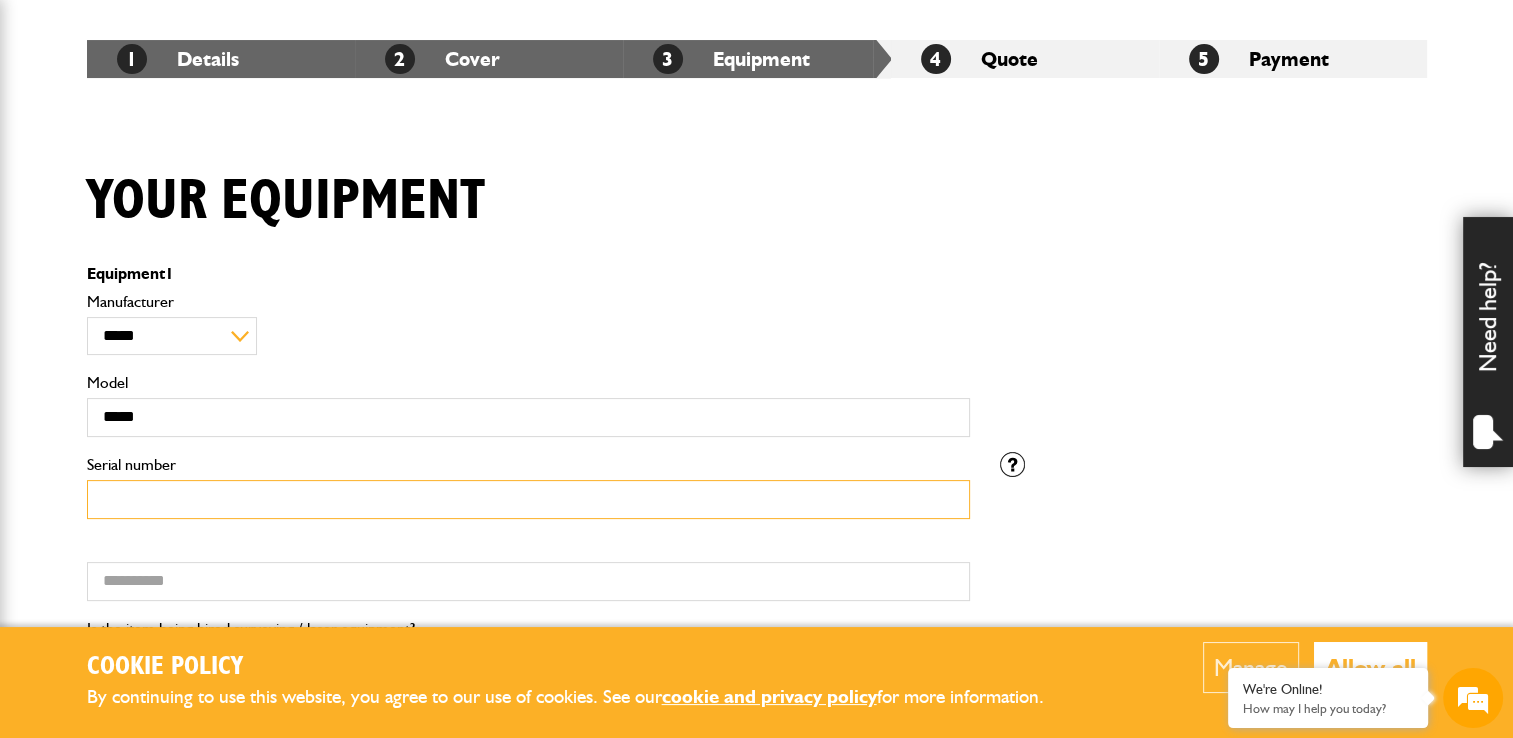 click on "Serial number" at bounding box center [528, 499] 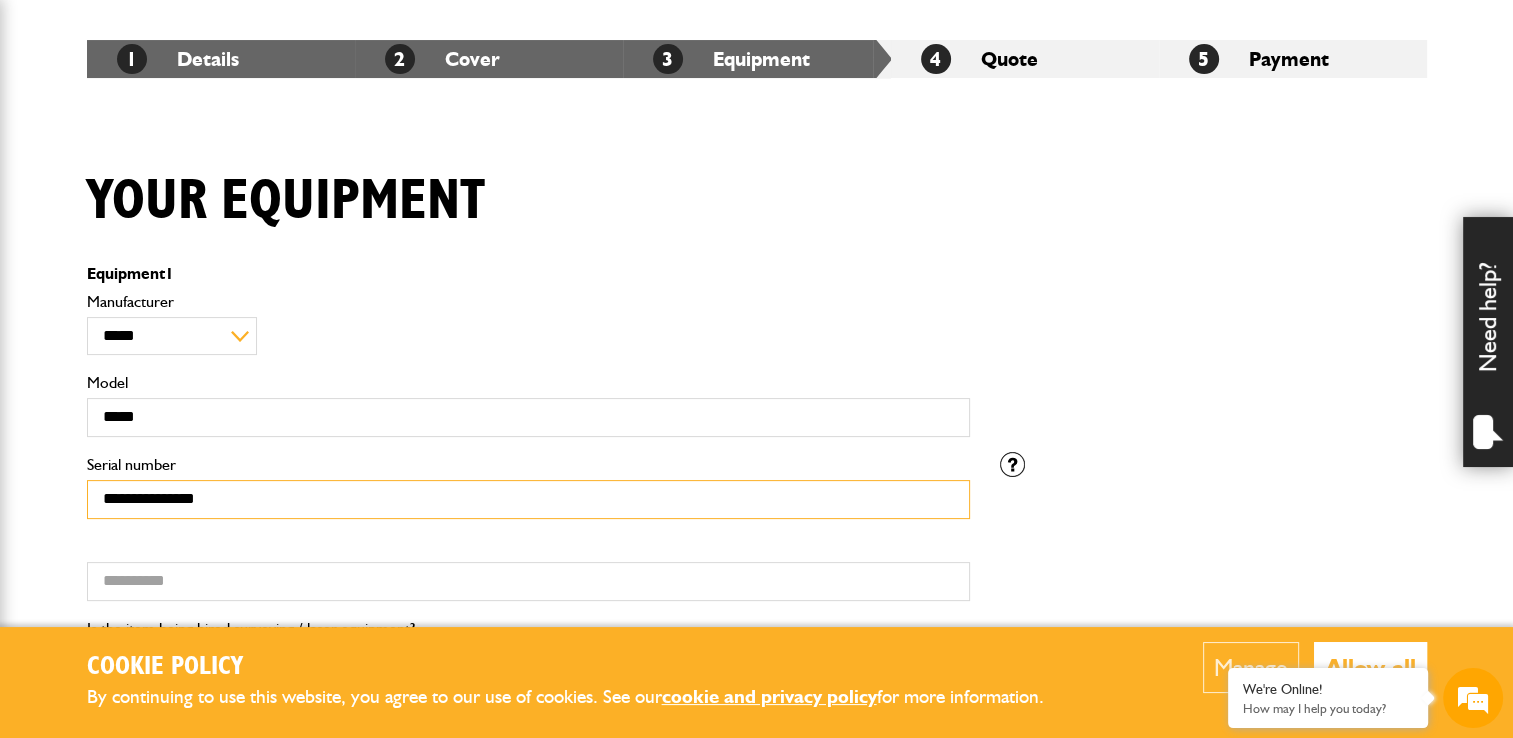 type on "**********" 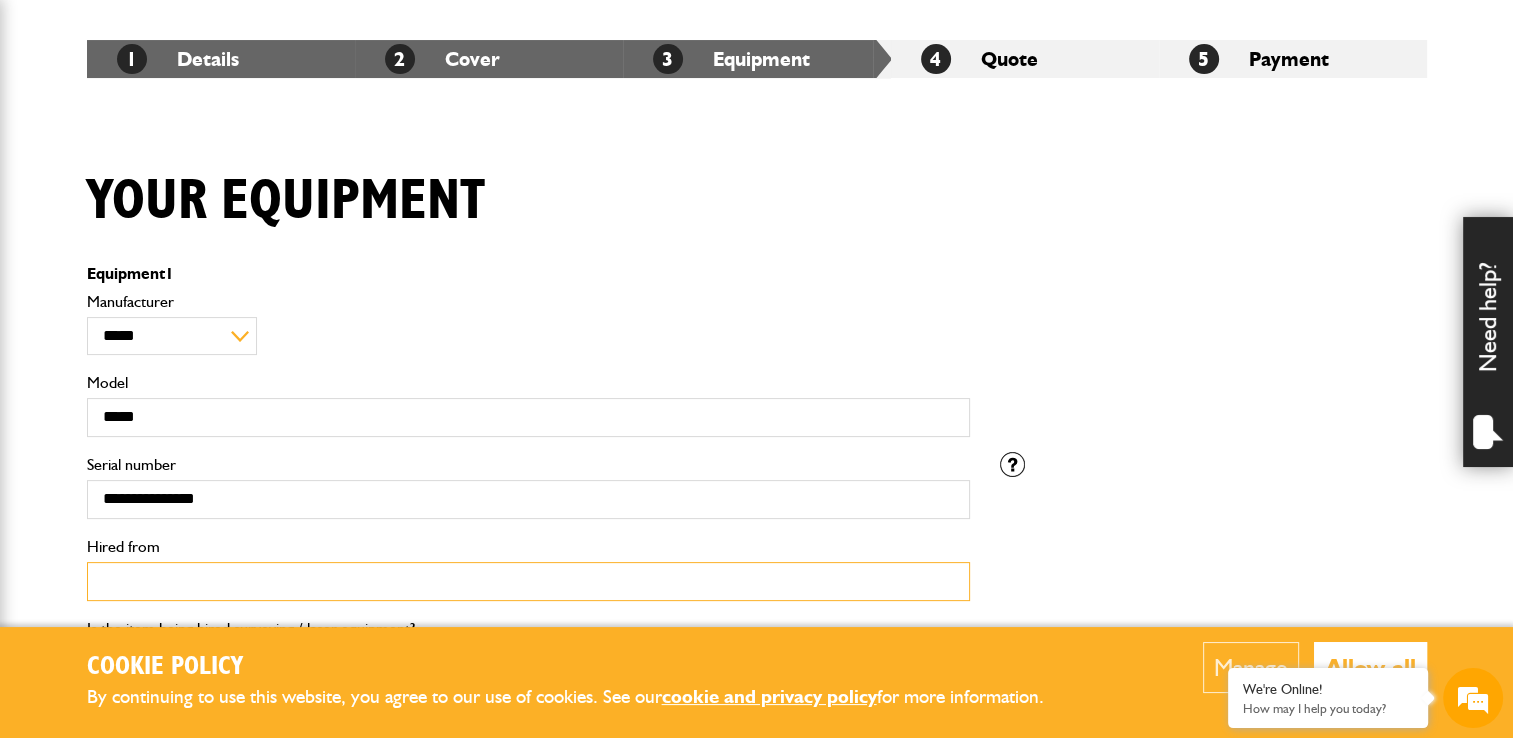 click on "Hired from" at bounding box center [528, 581] 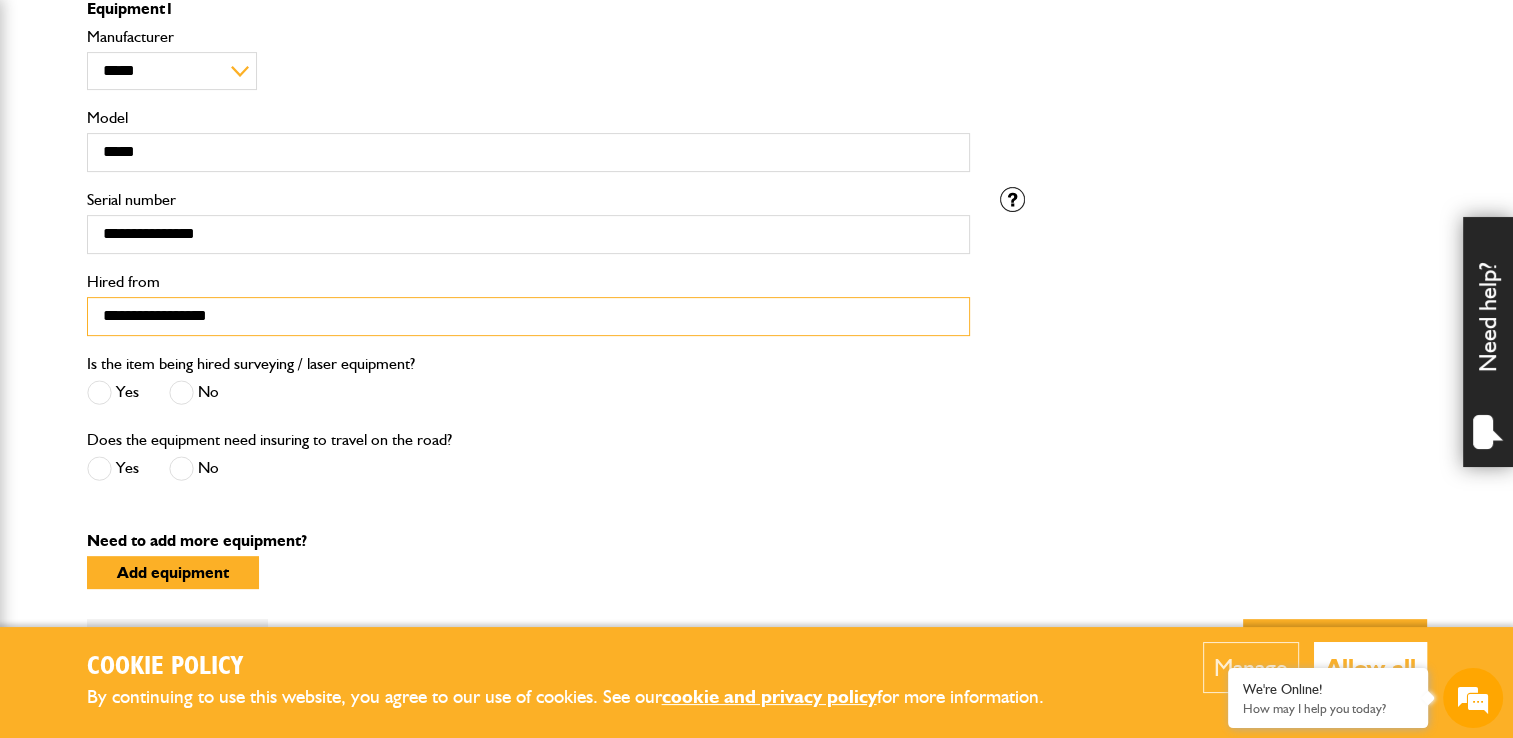 scroll, scrollTop: 631, scrollLeft: 0, axis: vertical 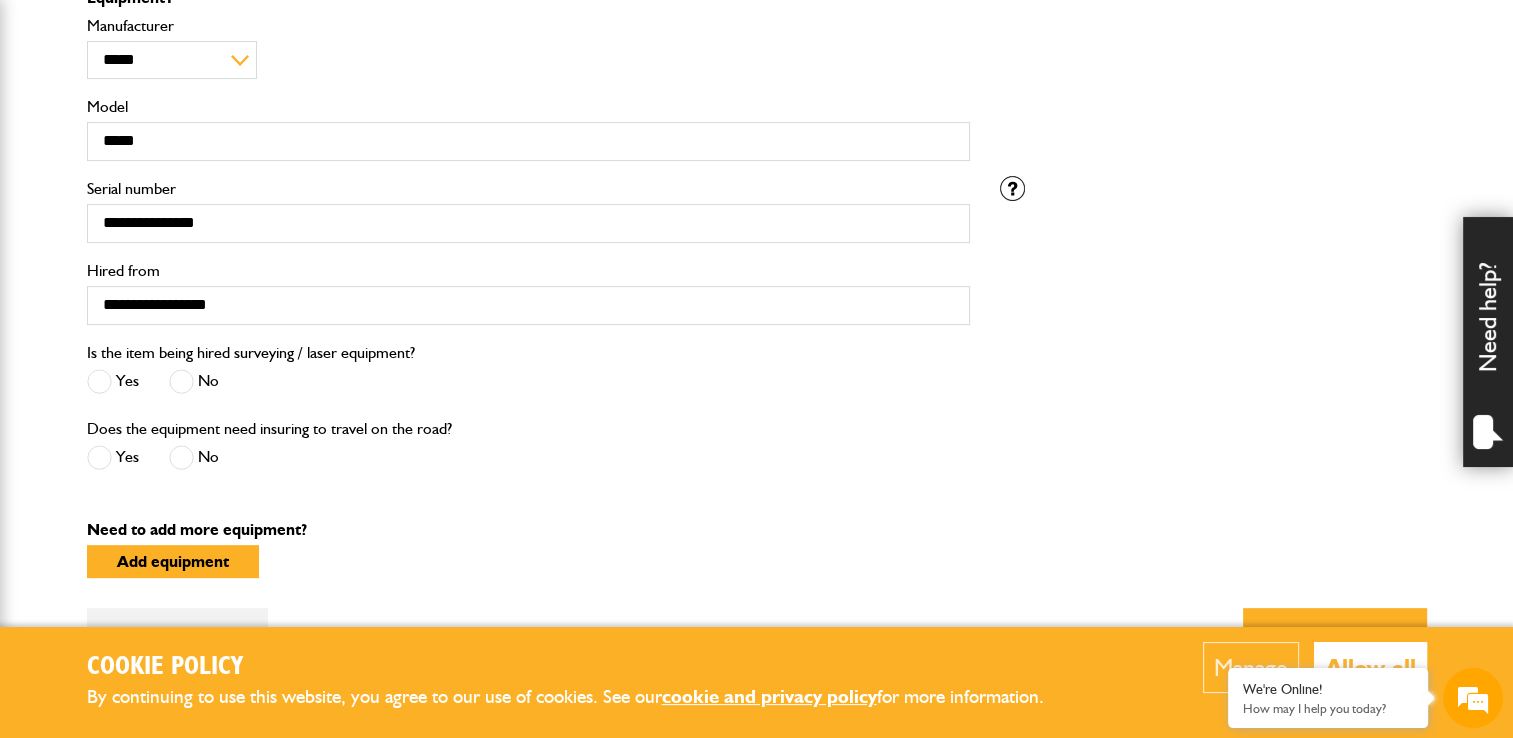 click at bounding box center (181, 381) 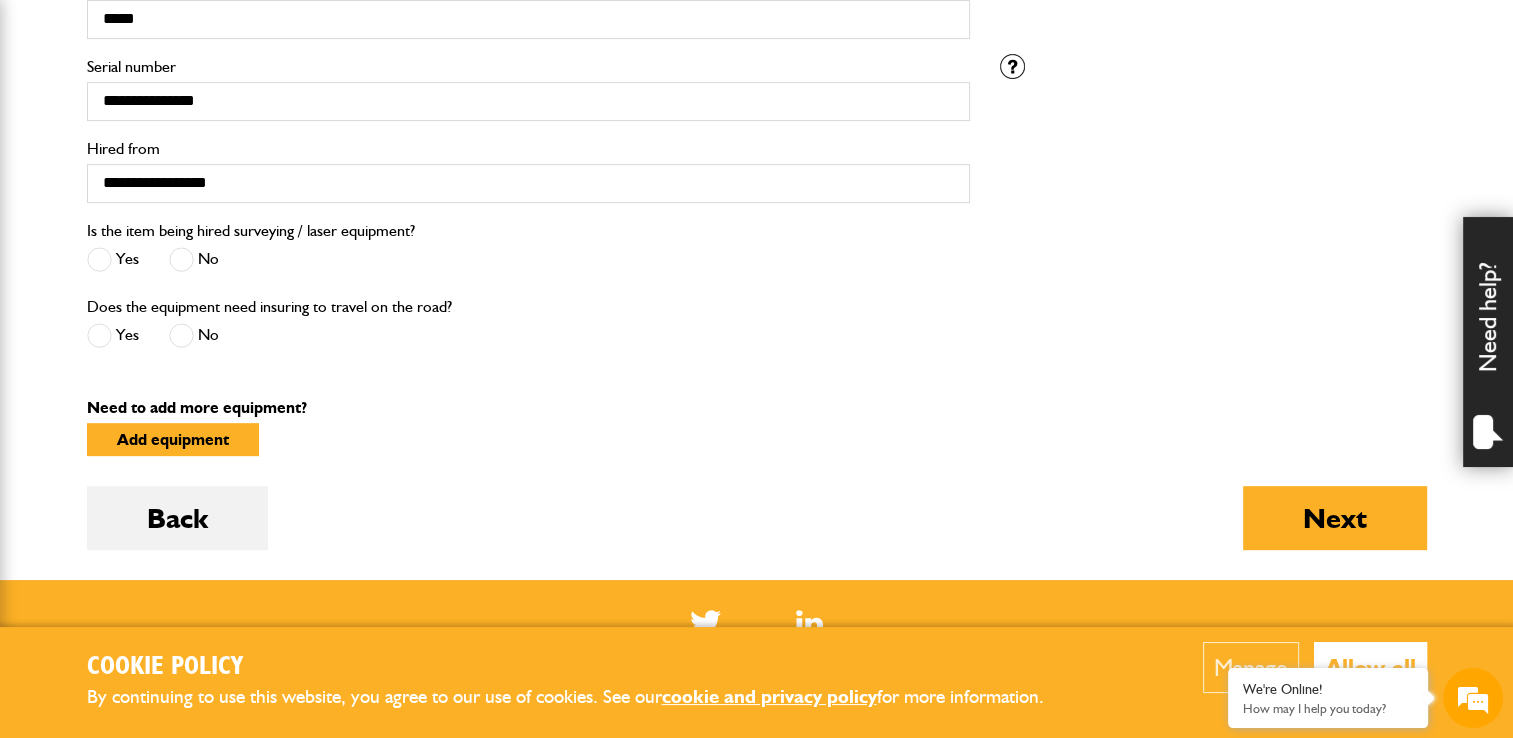 scroll, scrollTop: 846, scrollLeft: 0, axis: vertical 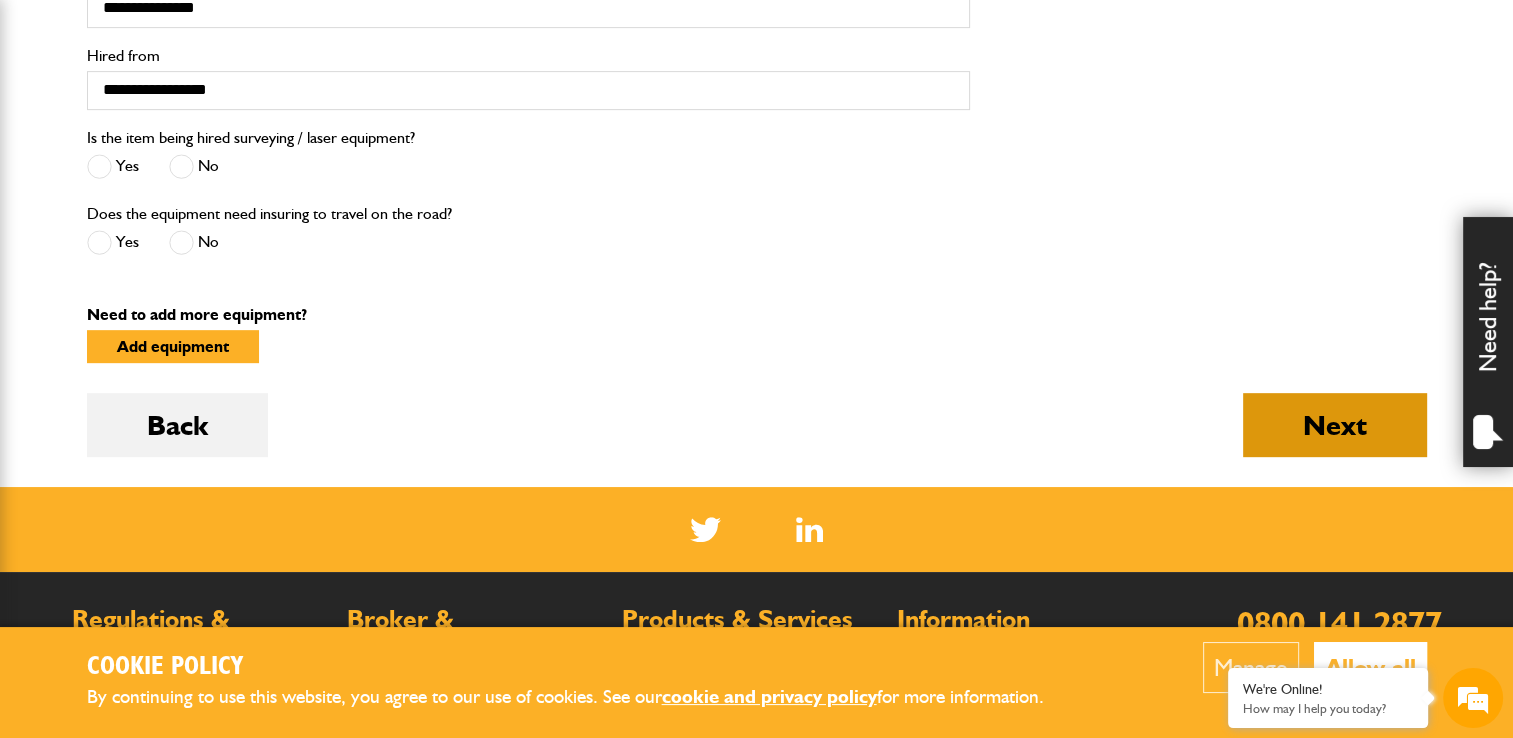 click on "Next" at bounding box center (1335, 425) 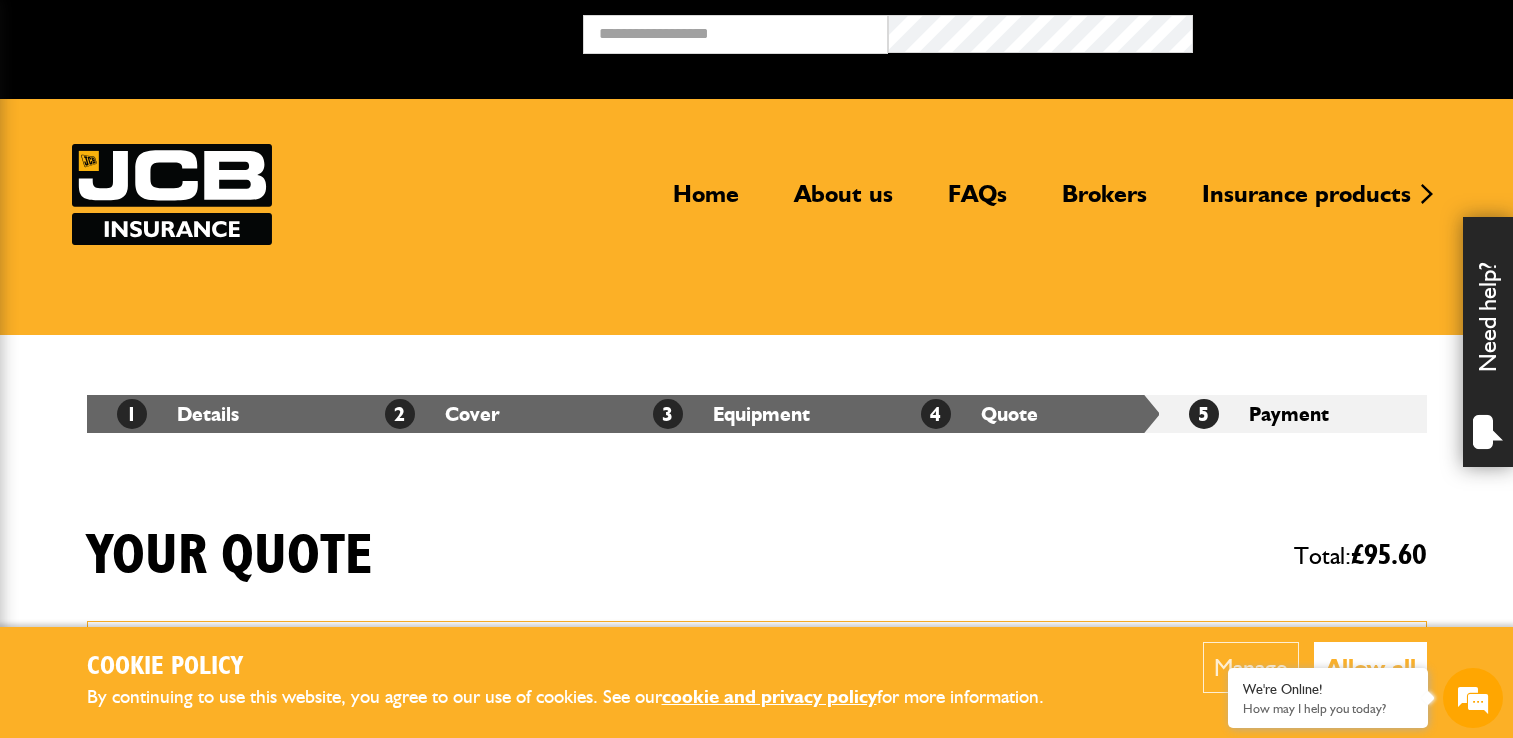 scroll, scrollTop: 0, scrollLeft: 0, axis: both 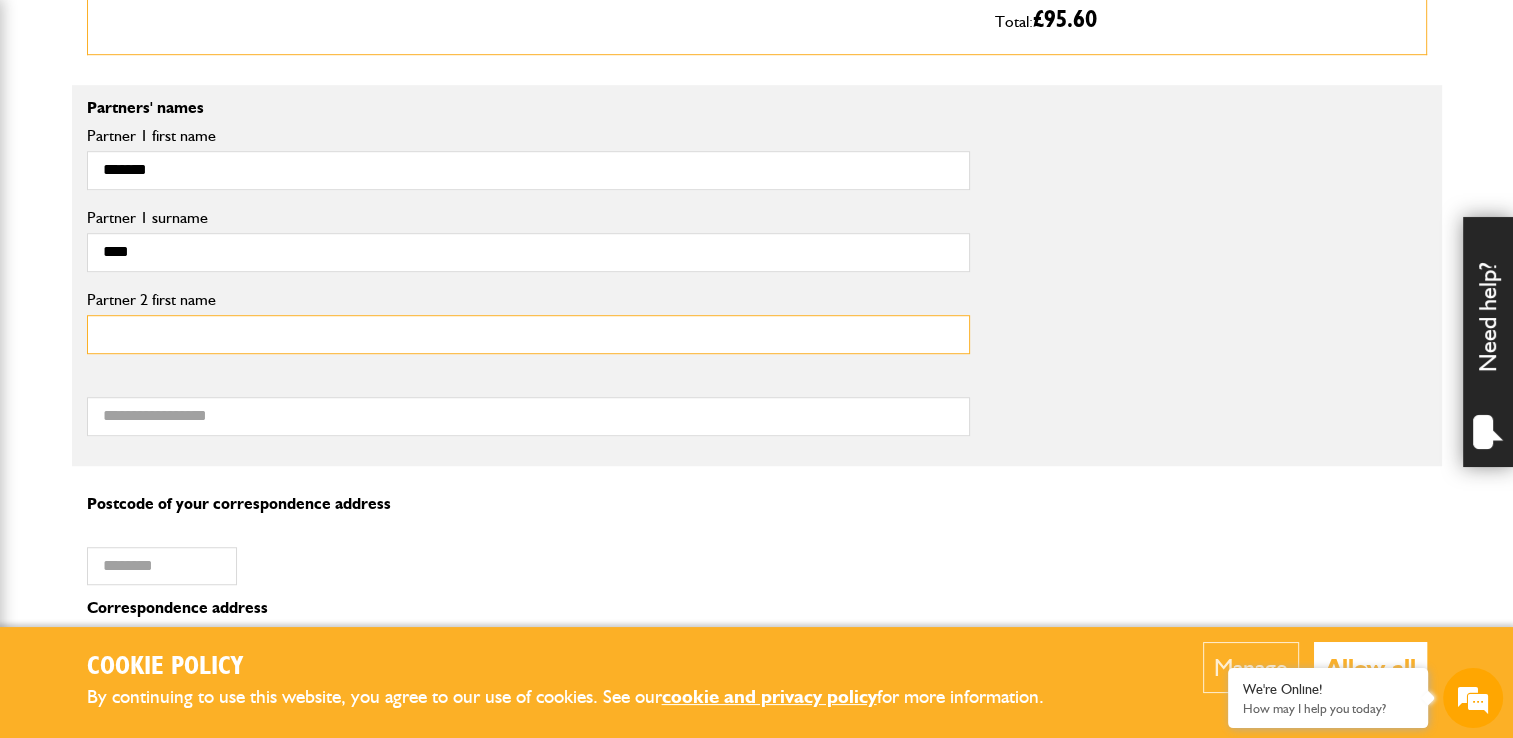 click on "Partner 2 first name" at bounding box center (528, 334) 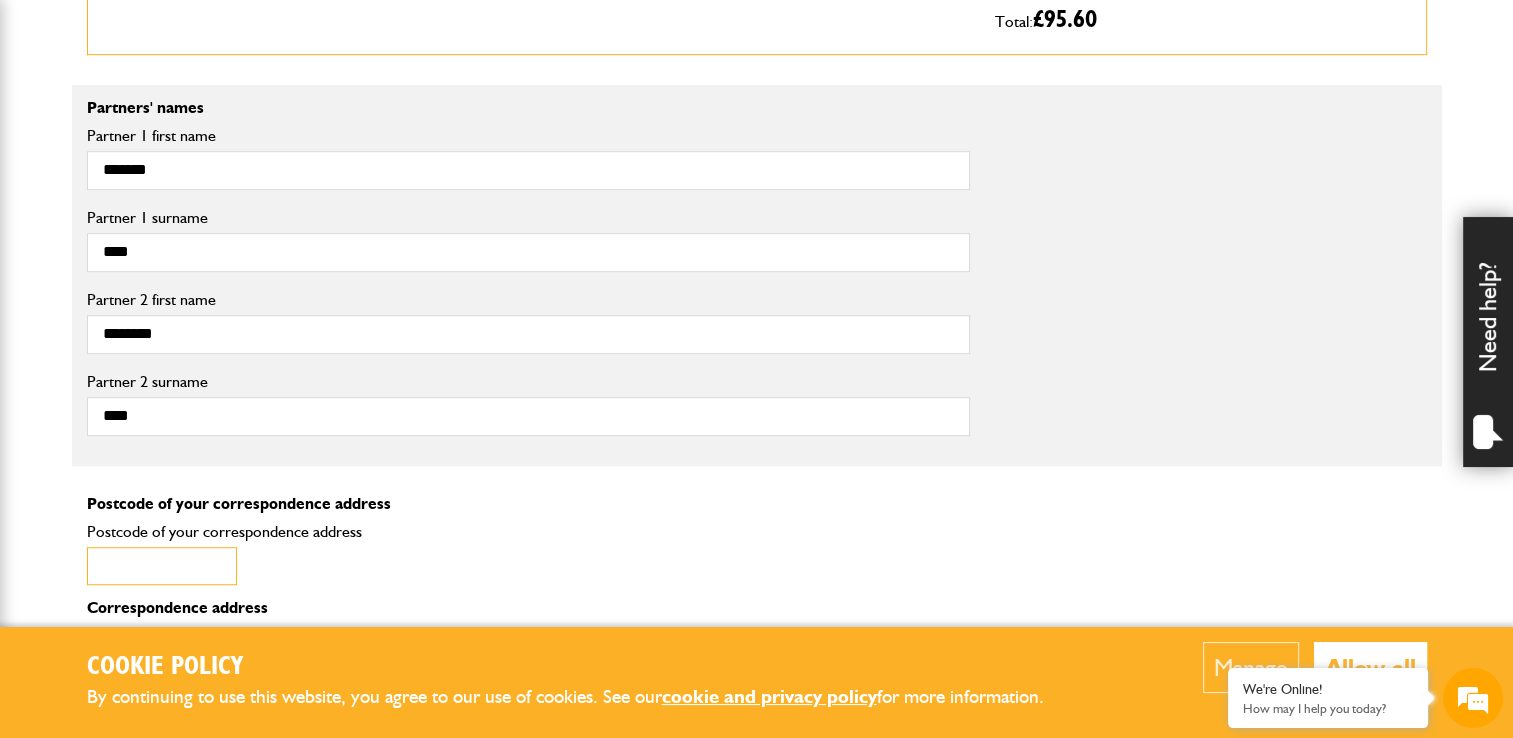 type on "*******" 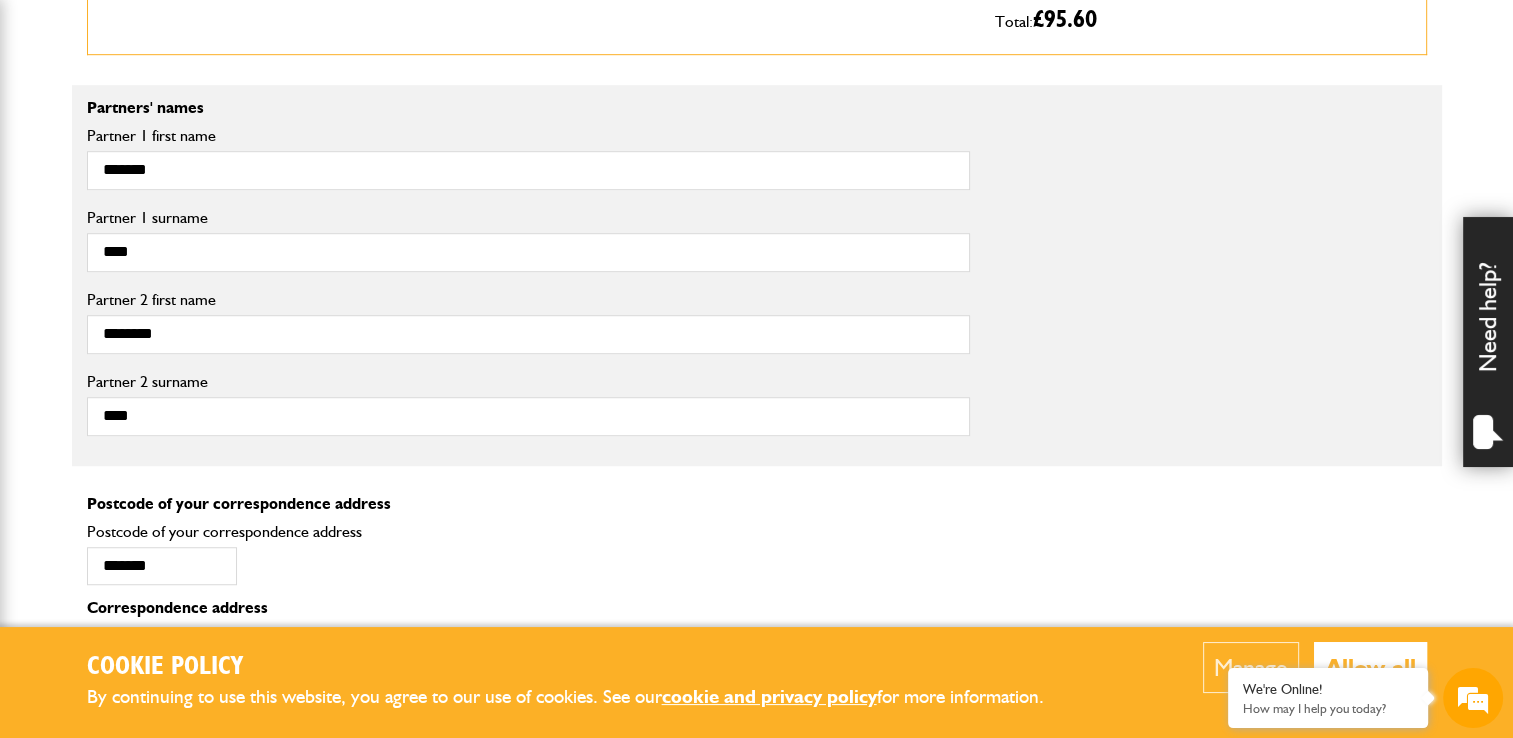 type on "**********" 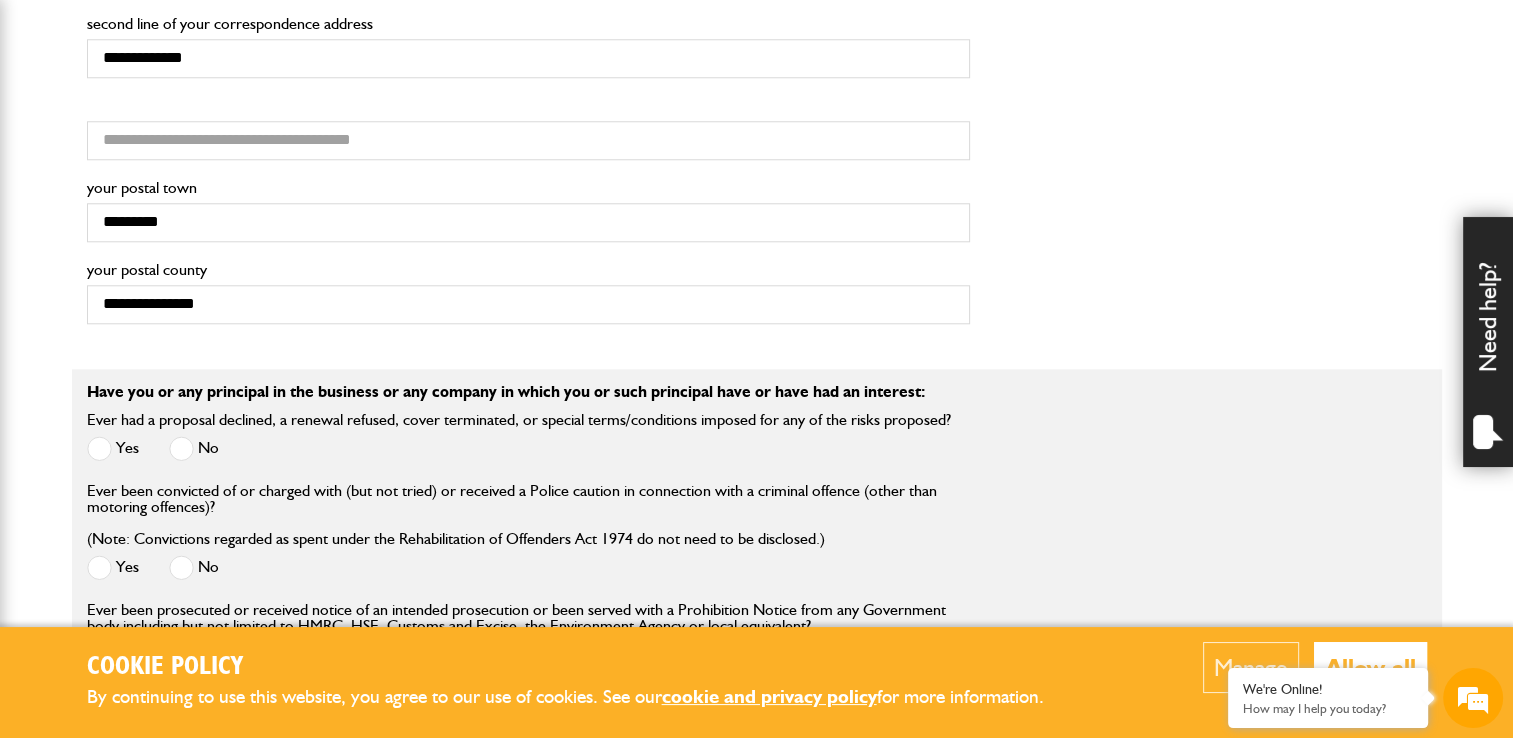 scroll, scrollTop: 1970, scrollLeft: 0, axis: vertical 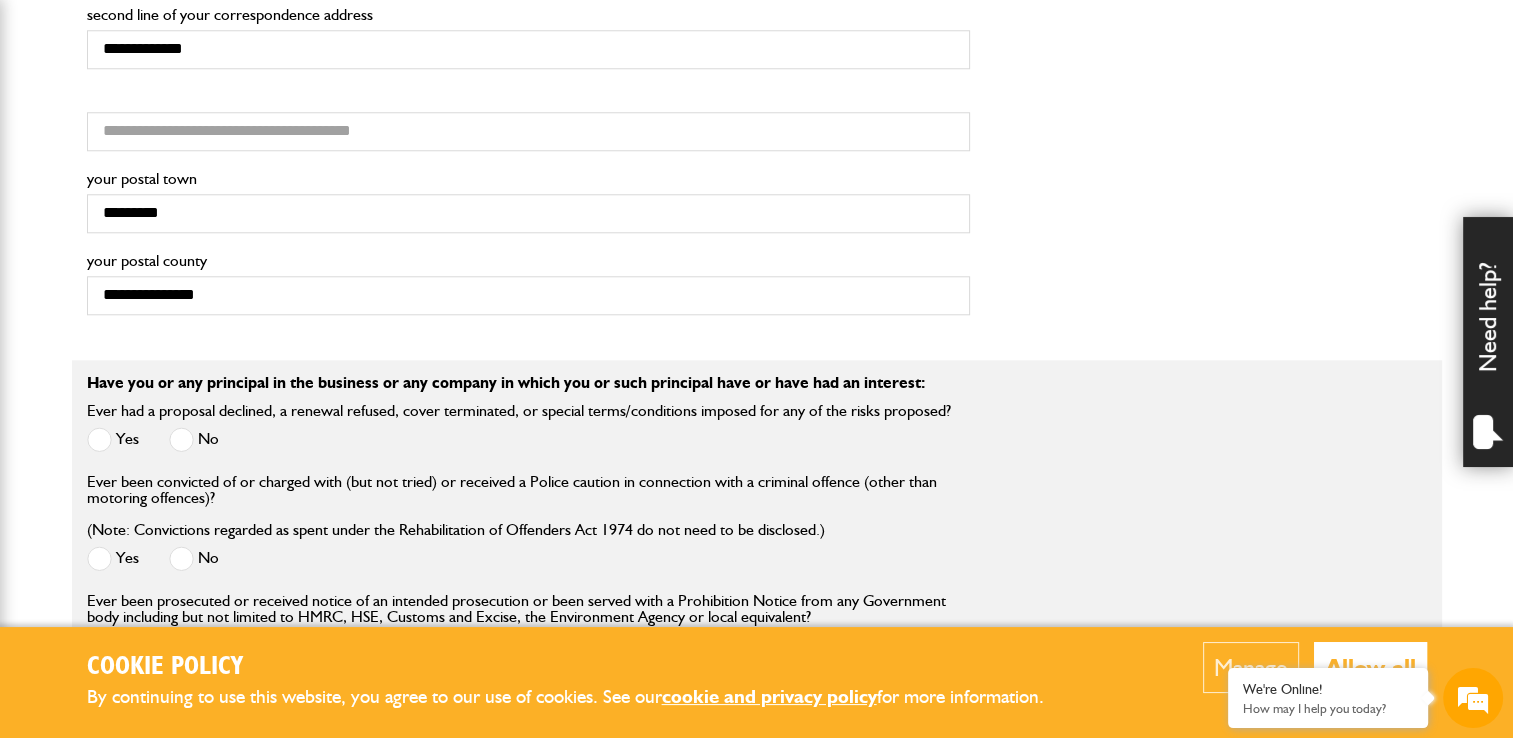click at bounding box center [181, 439] 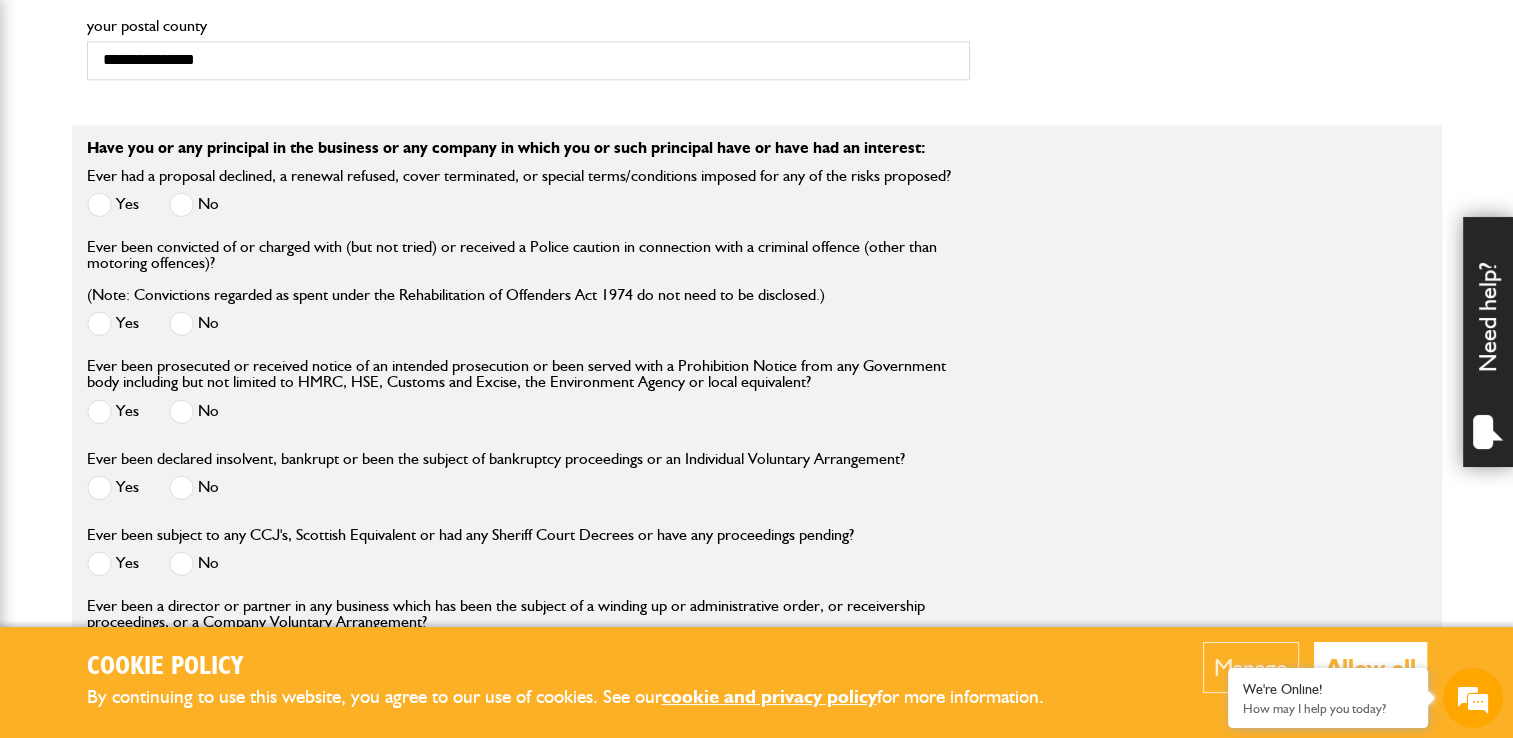 scroll, scrollTop: 2236, scrollLeft: 0, axis: vertical 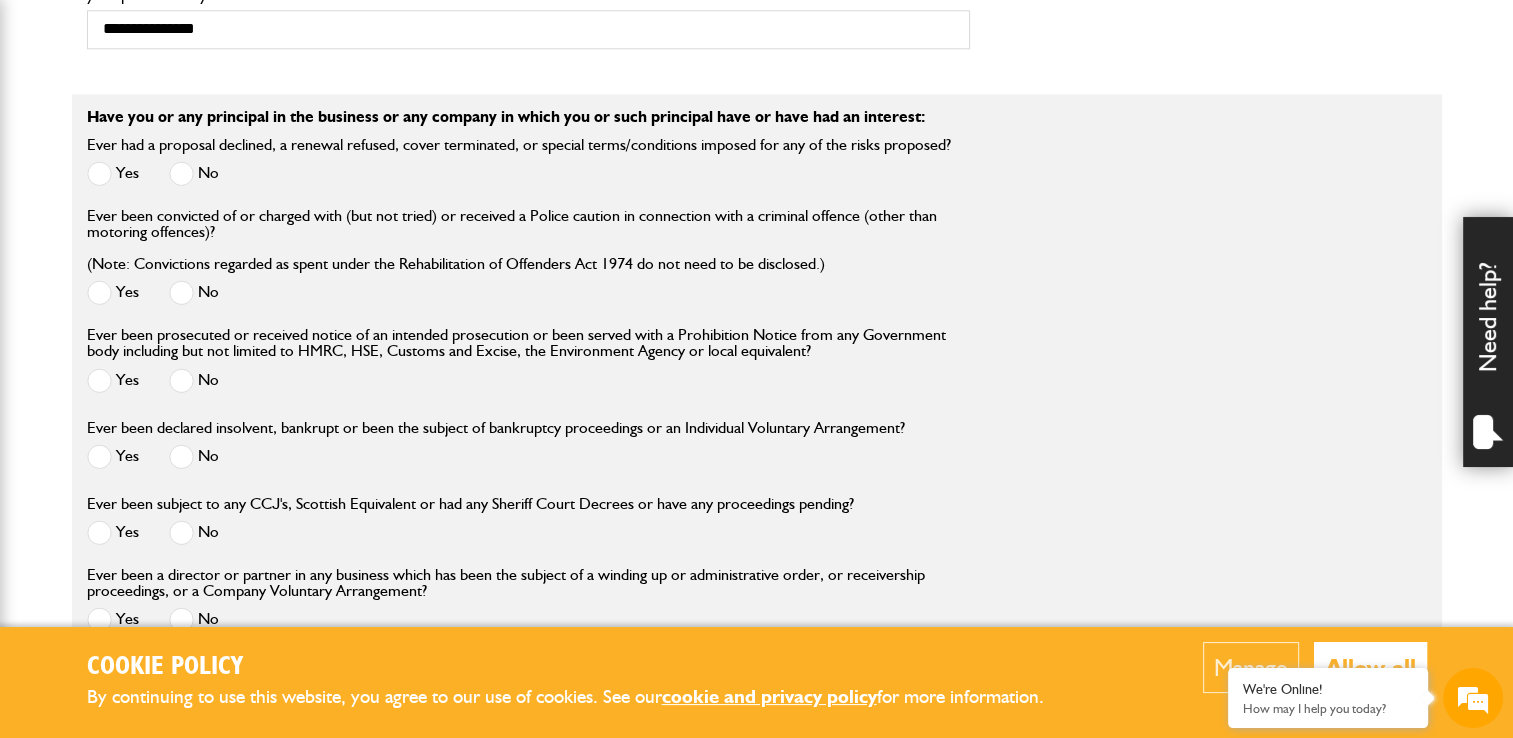click at bounding box center (181, 380) 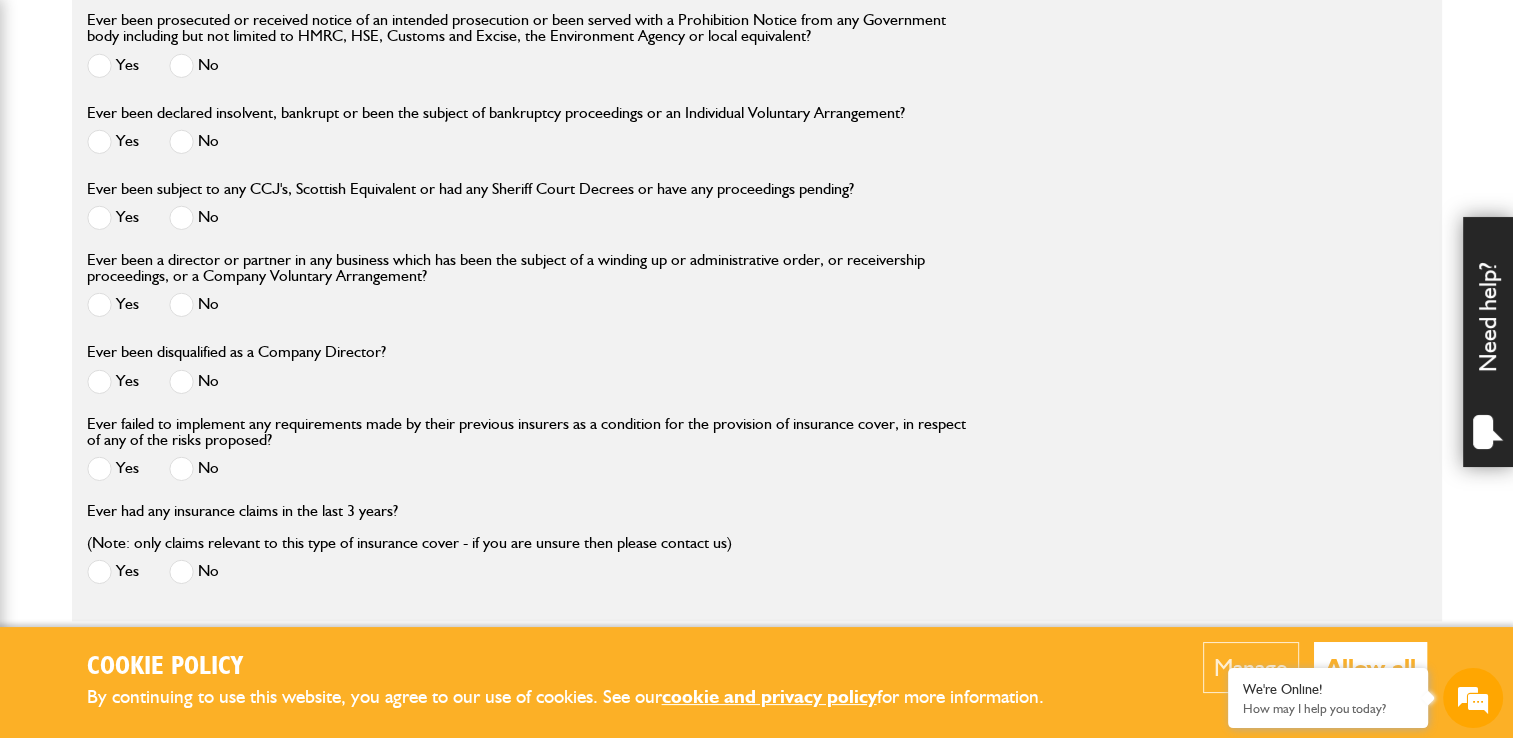 scroll, scrollTop: 2578, scrollLeft: 0, axis: vertical 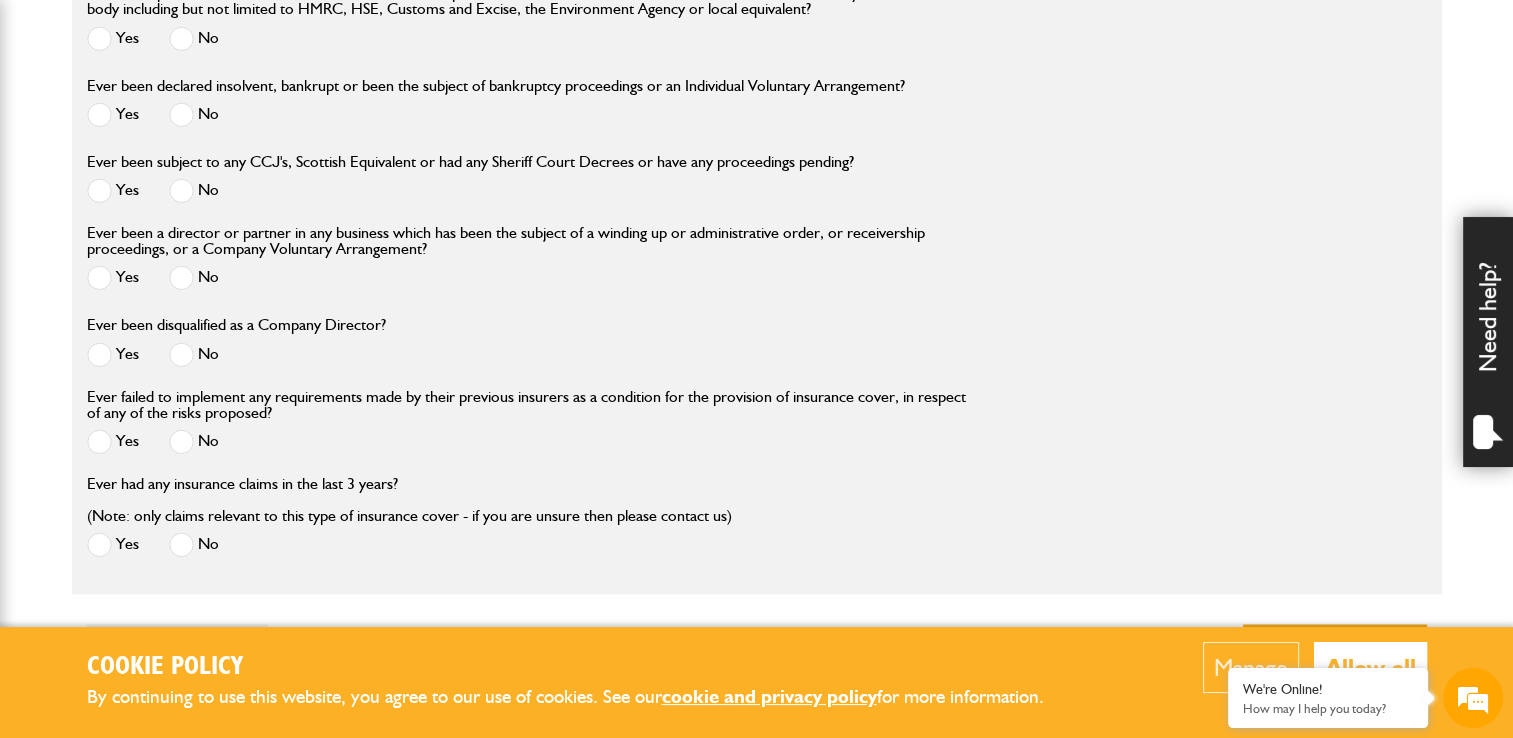 click at bounding box center [181, 354] 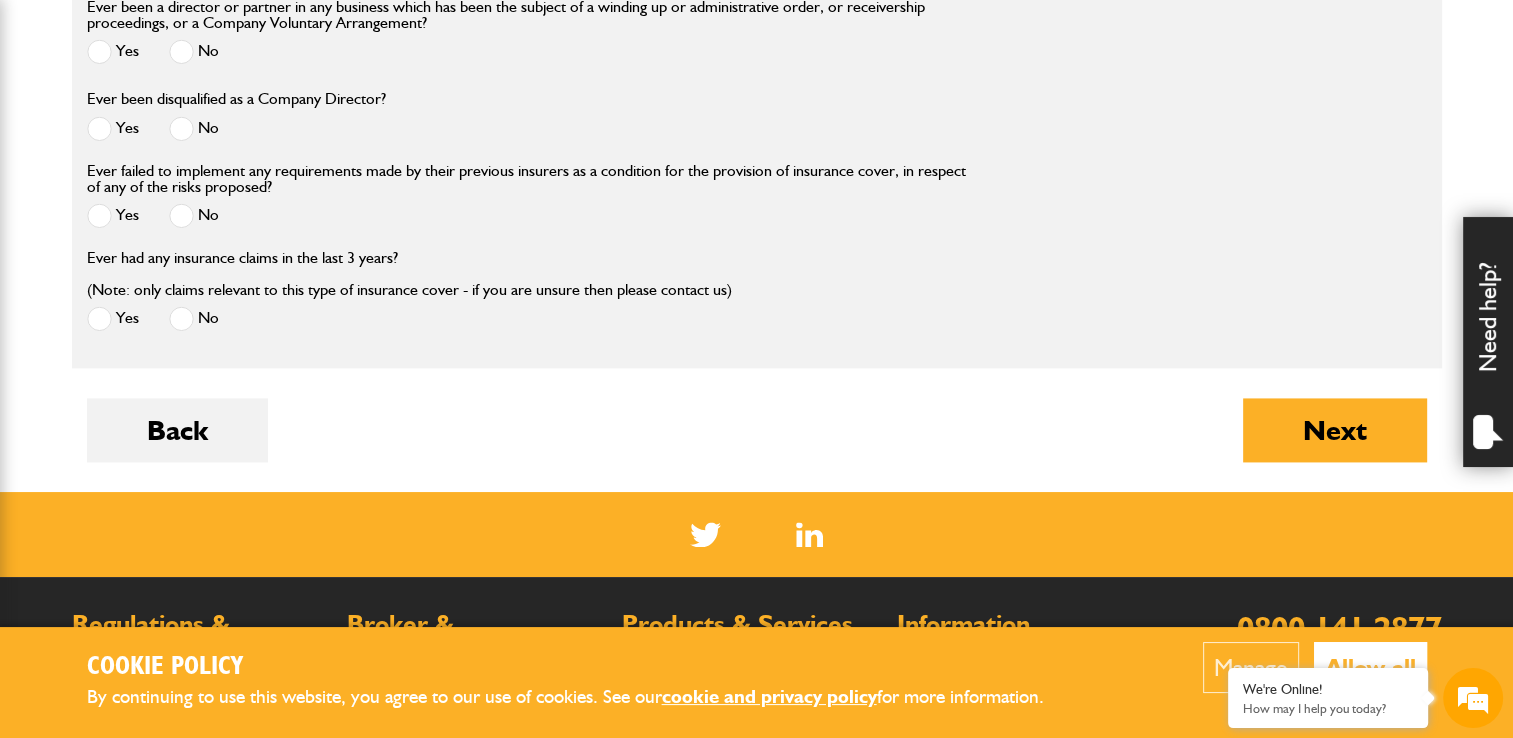 scroll, scrollTop: 2817, scrollLeft: 0, axis: vertical 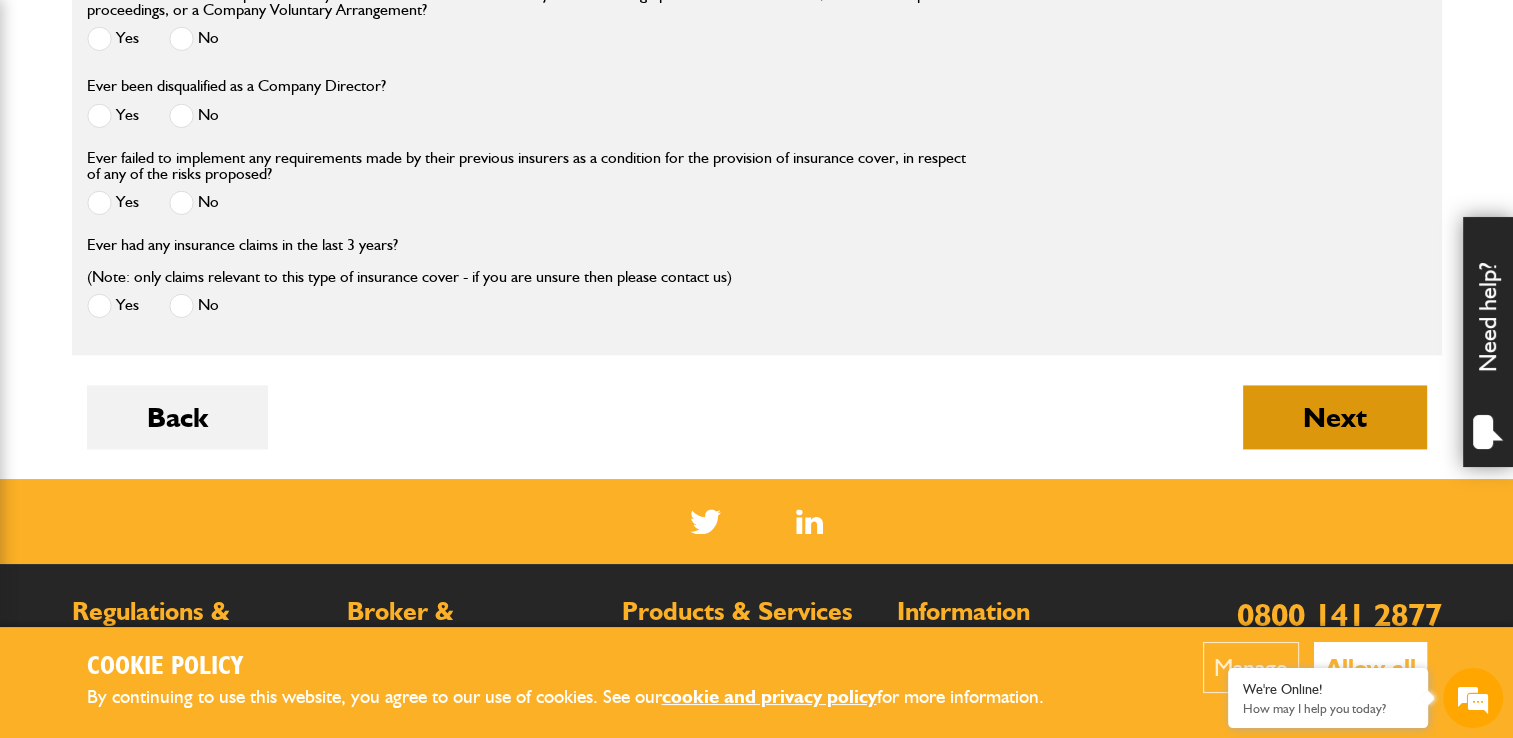 click on "Next" at bounding box center [1335, 417] 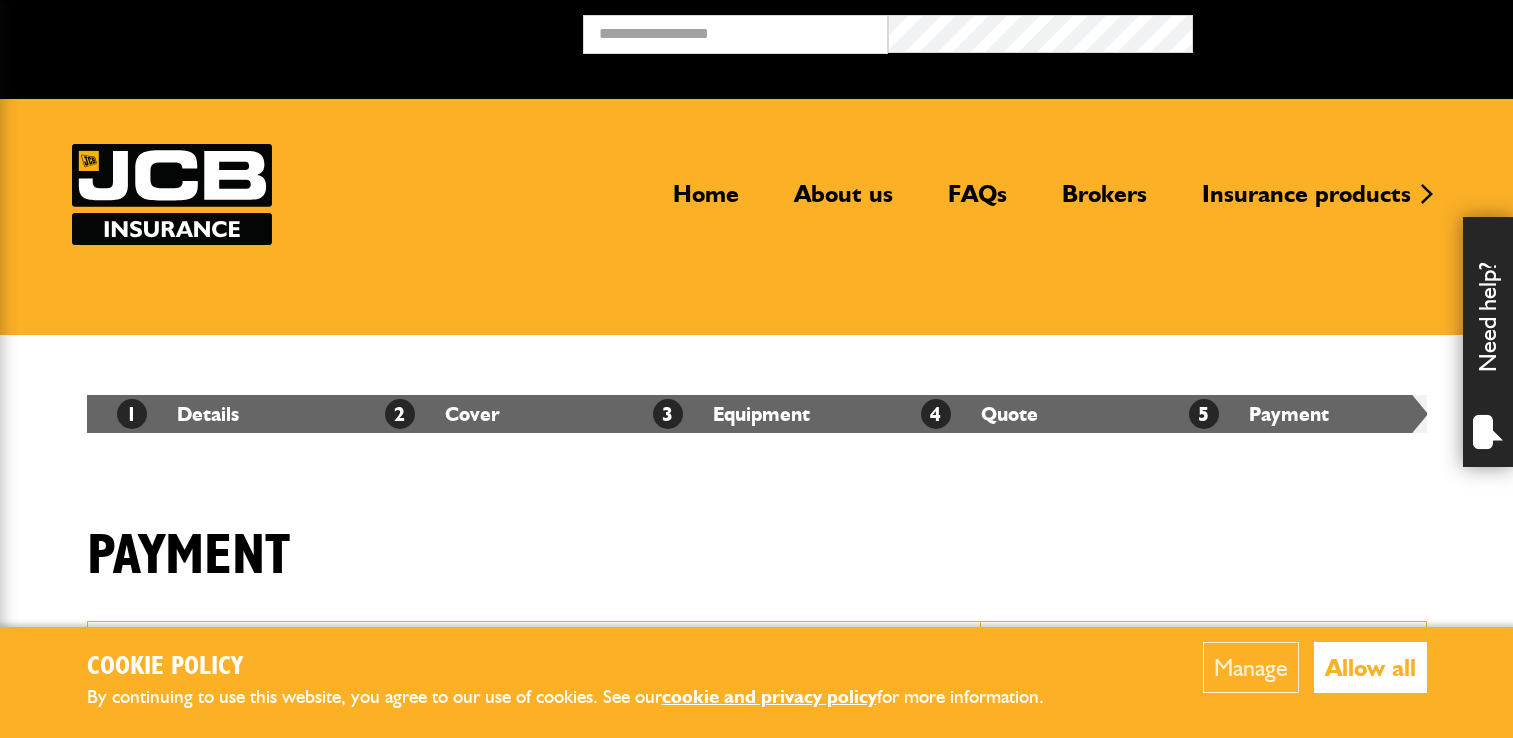 scroll, scrollTop: 0, scrollLeft: 0, axis: both 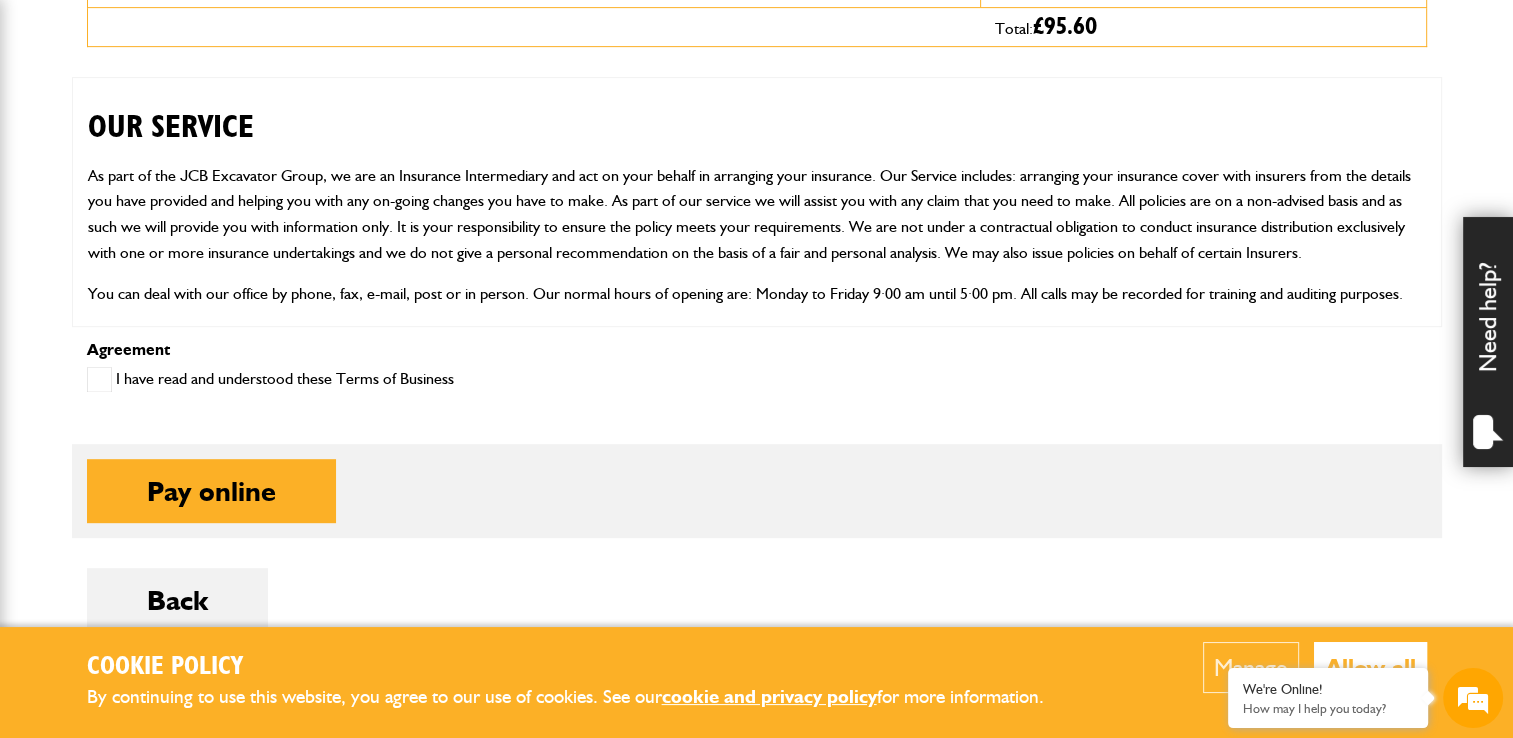 click at bounding box center [99, 379] 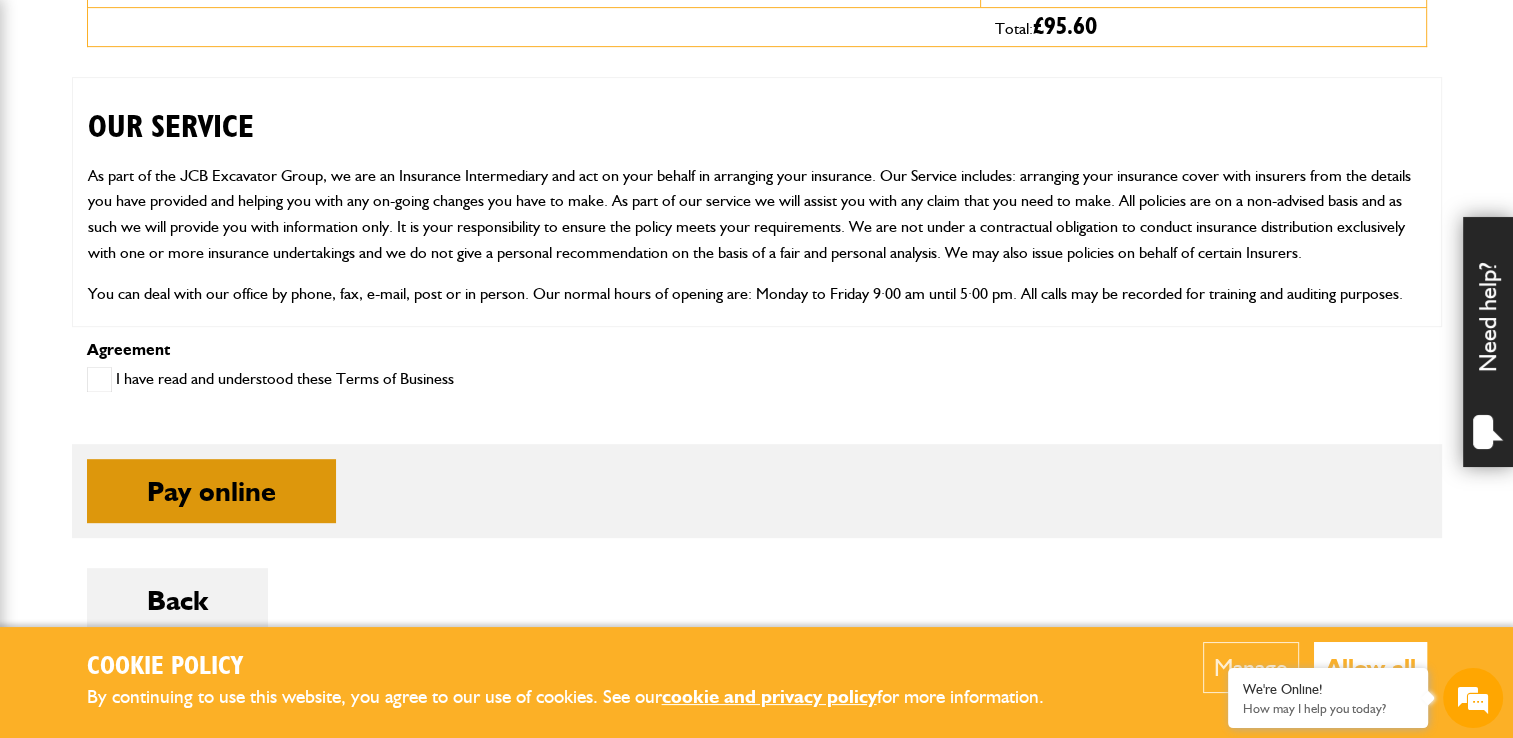 click on "Pay online" at bounding box center (211, 491) 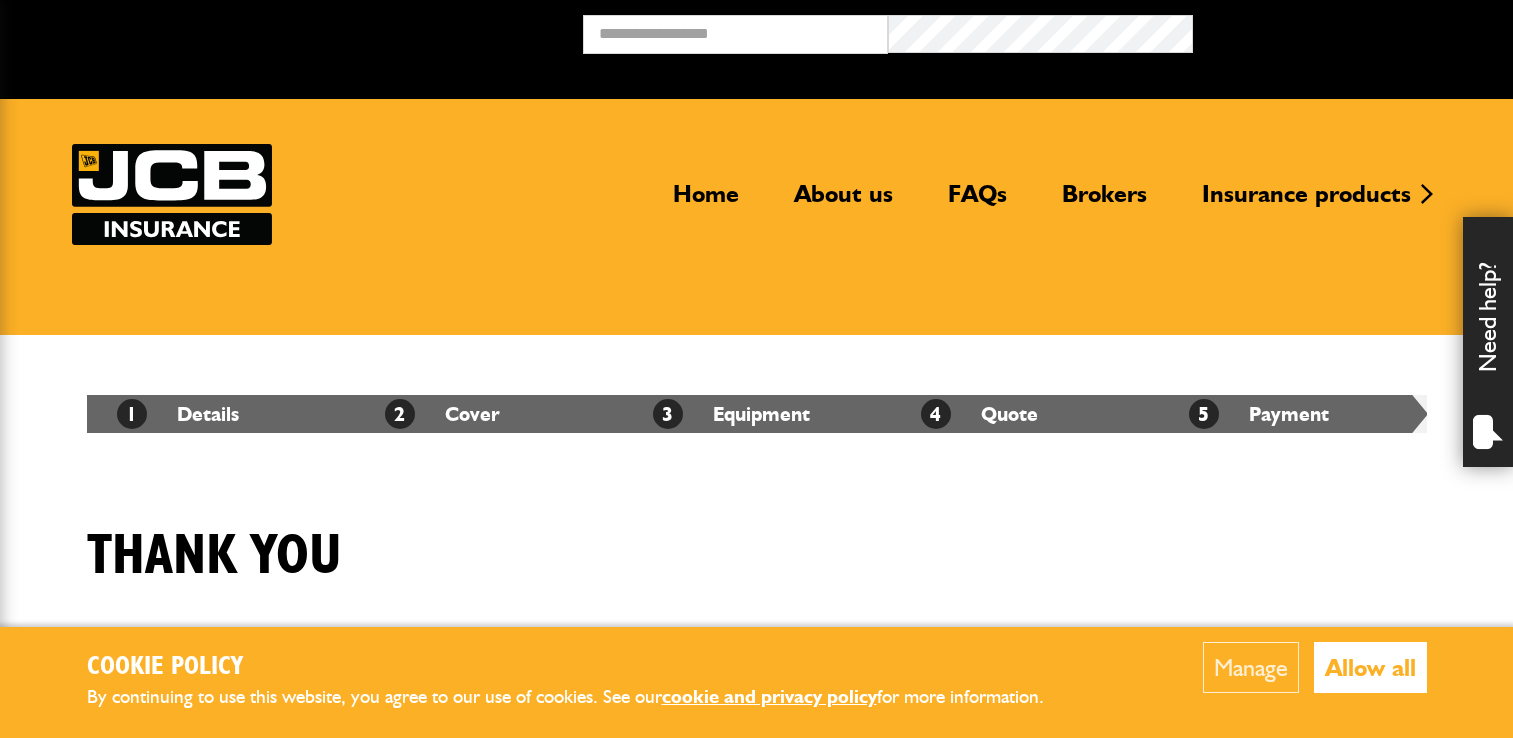 scroll, scrollTop: 0, scrollLeft: 0, axis: both 